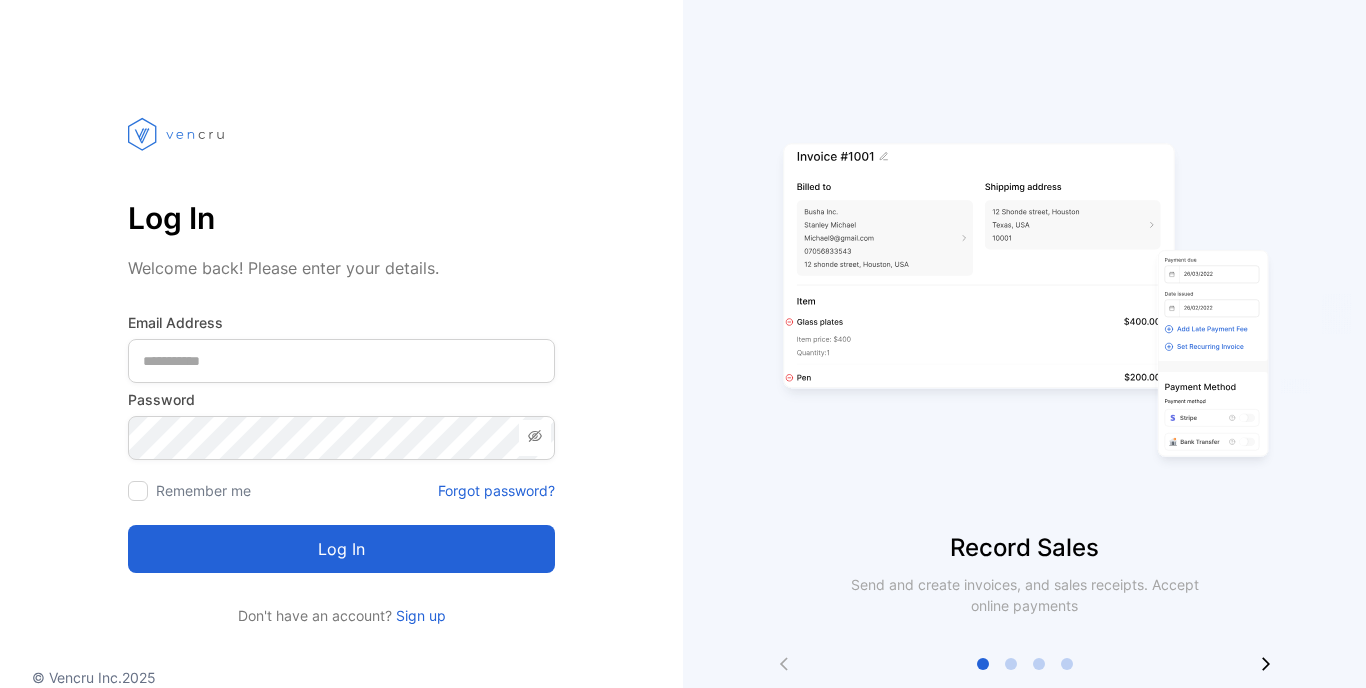 scroll, scrollTop: 0, scrollLeft: 0, axis: both 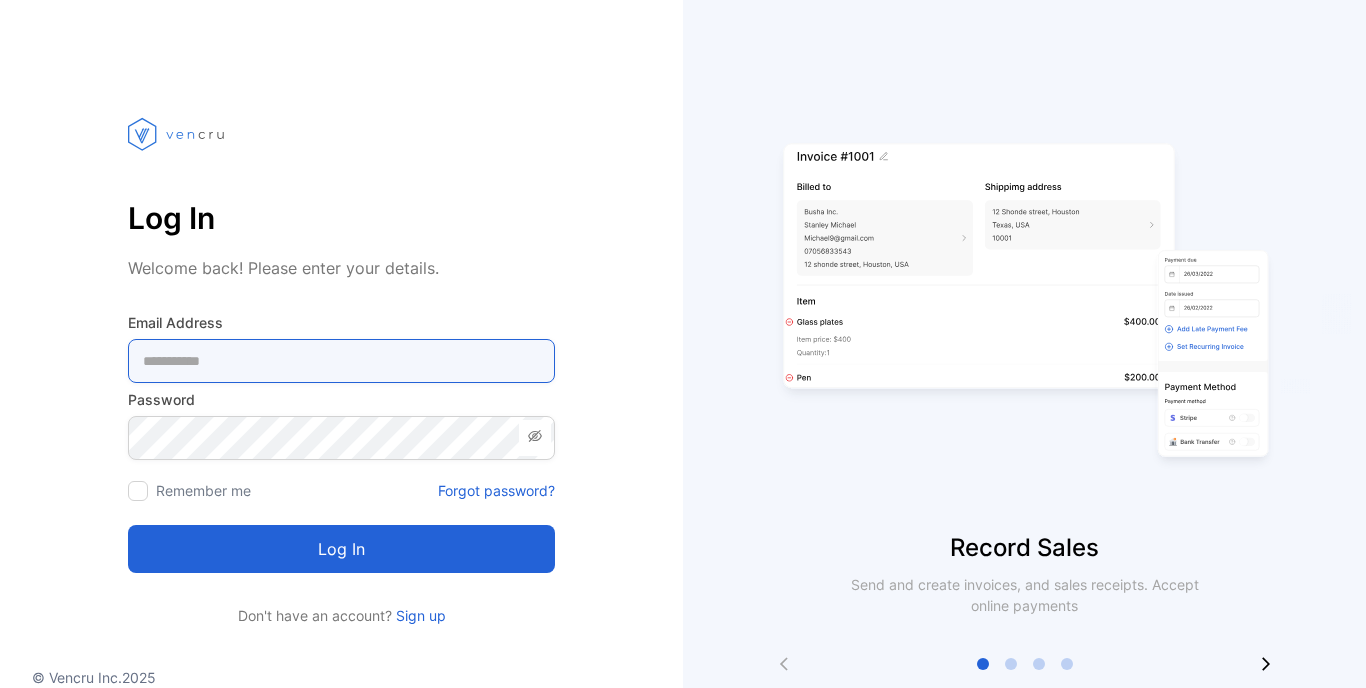 type on "**********" 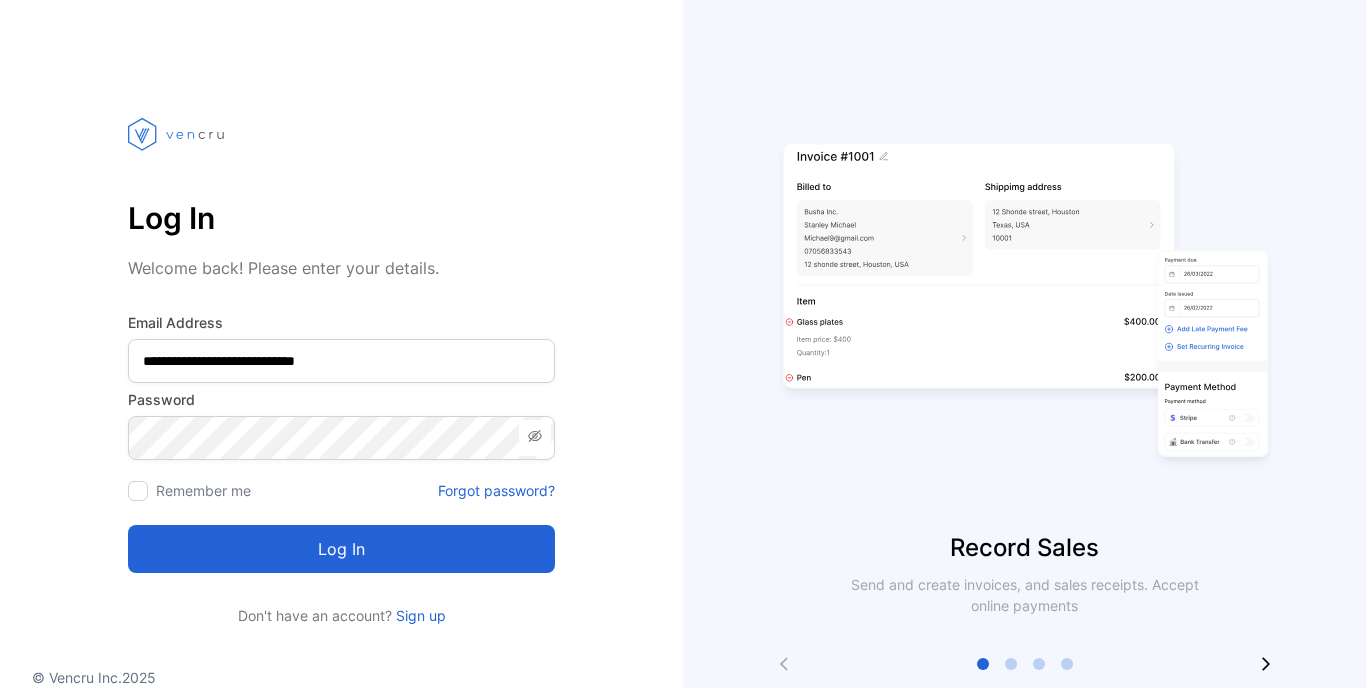 click on "Log in" at bounding box center [341, 549] 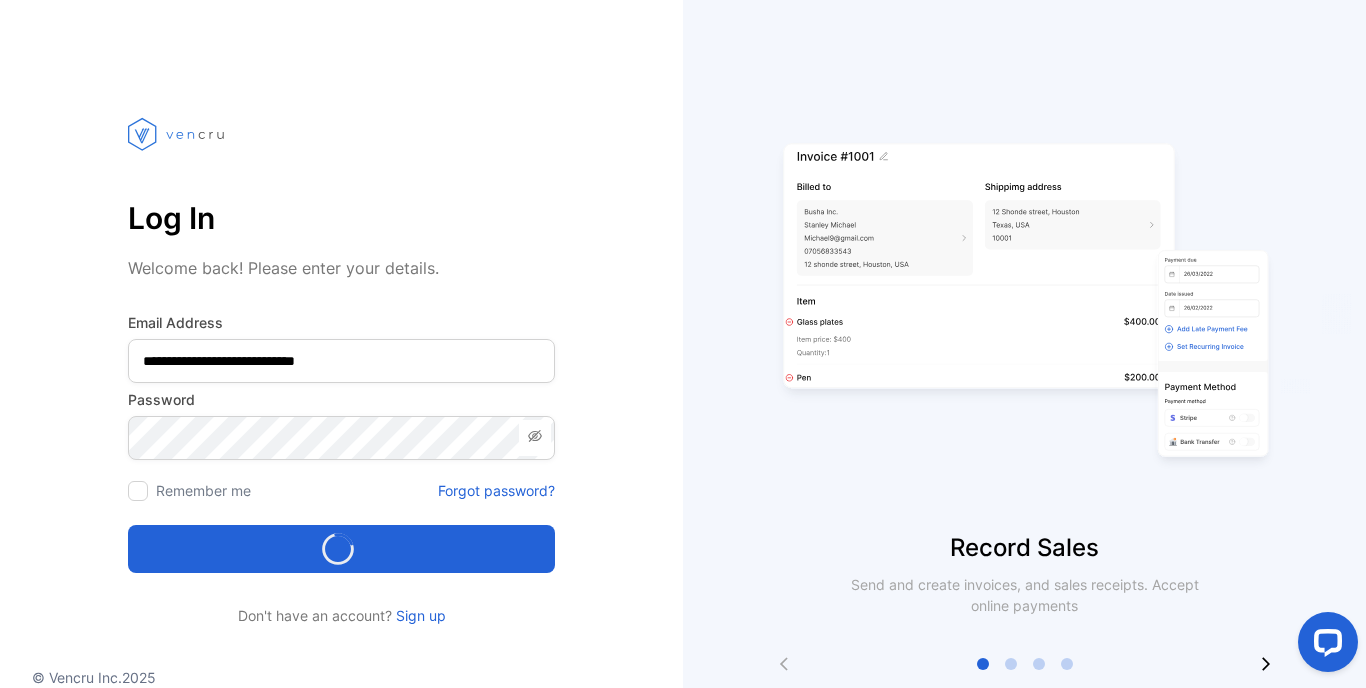 scroll, scrollTop: 0, scrollLeft: 0, axis: both 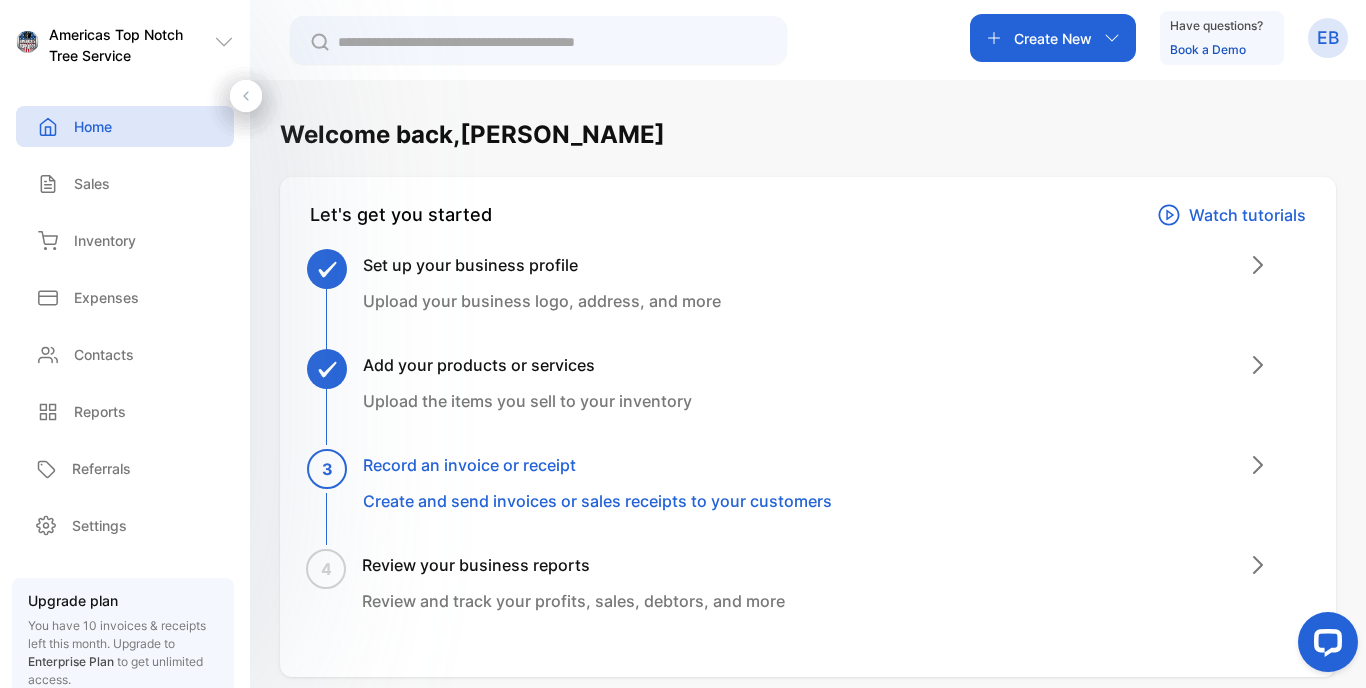 click on "Create New" at bounding box center (1053, 38) 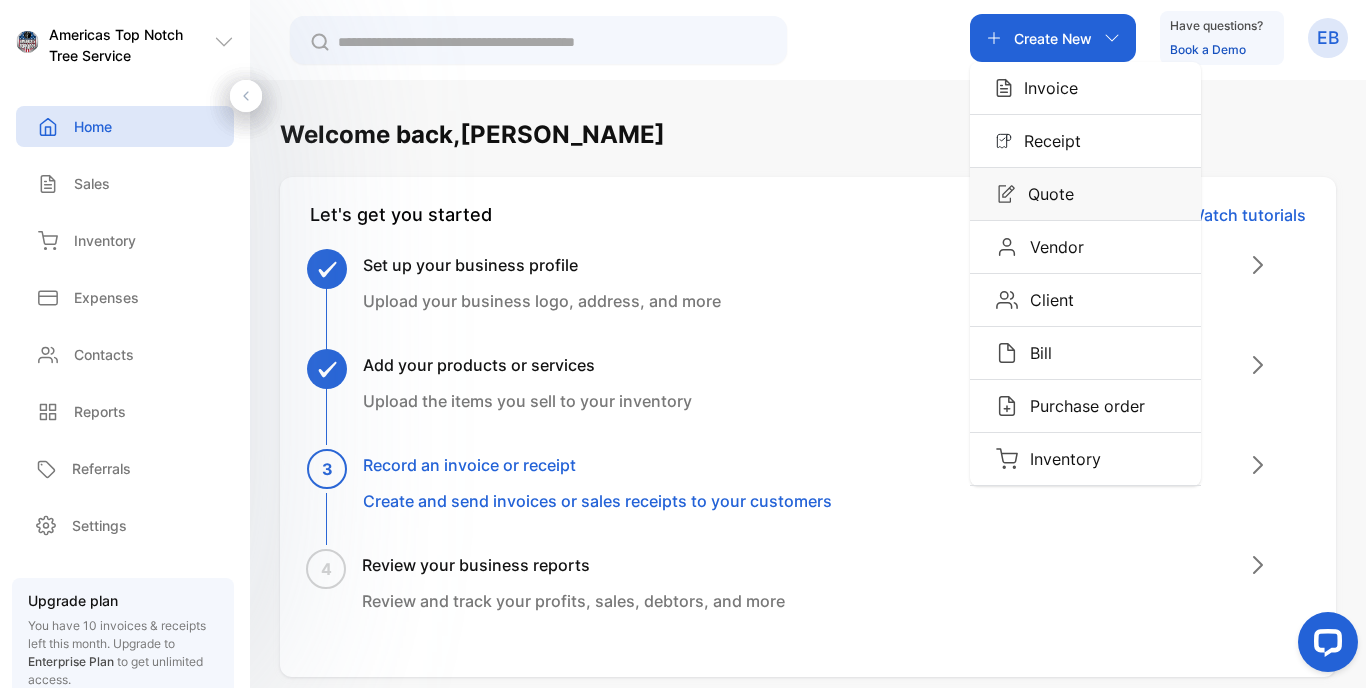 click on "Quote" at bounding box center [1085, 194] 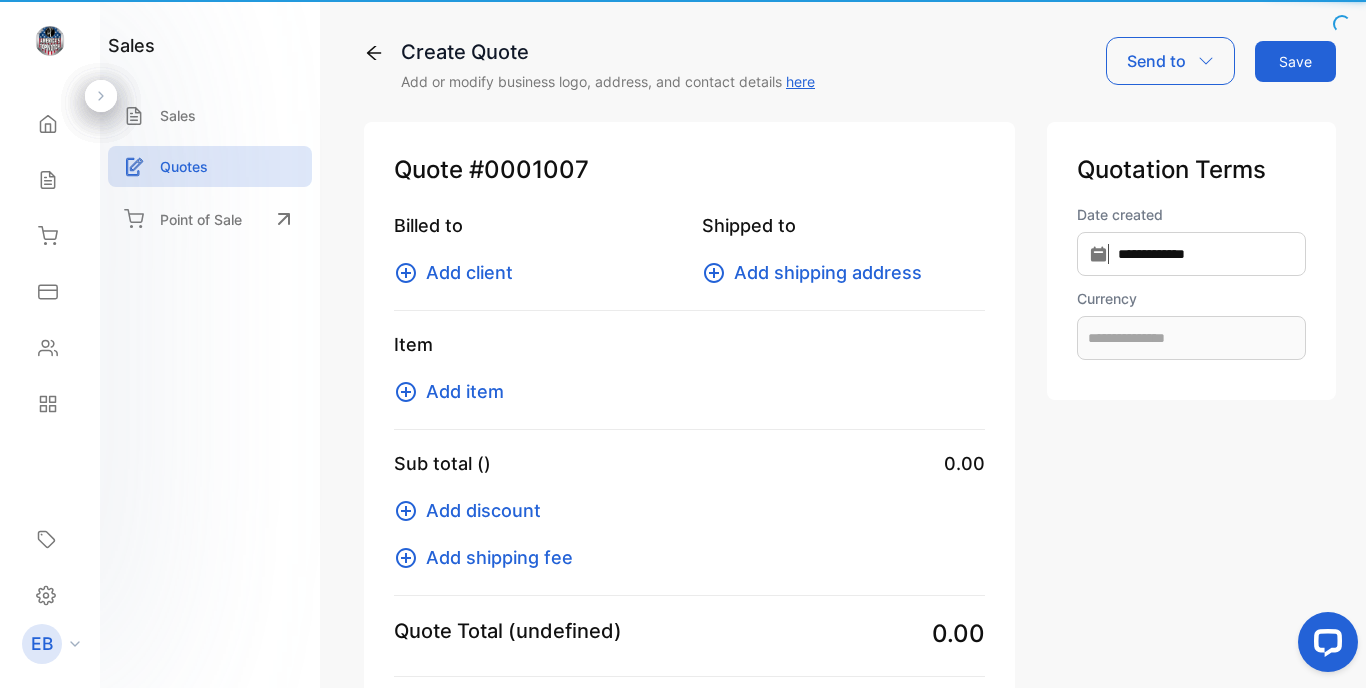 type on "**********" 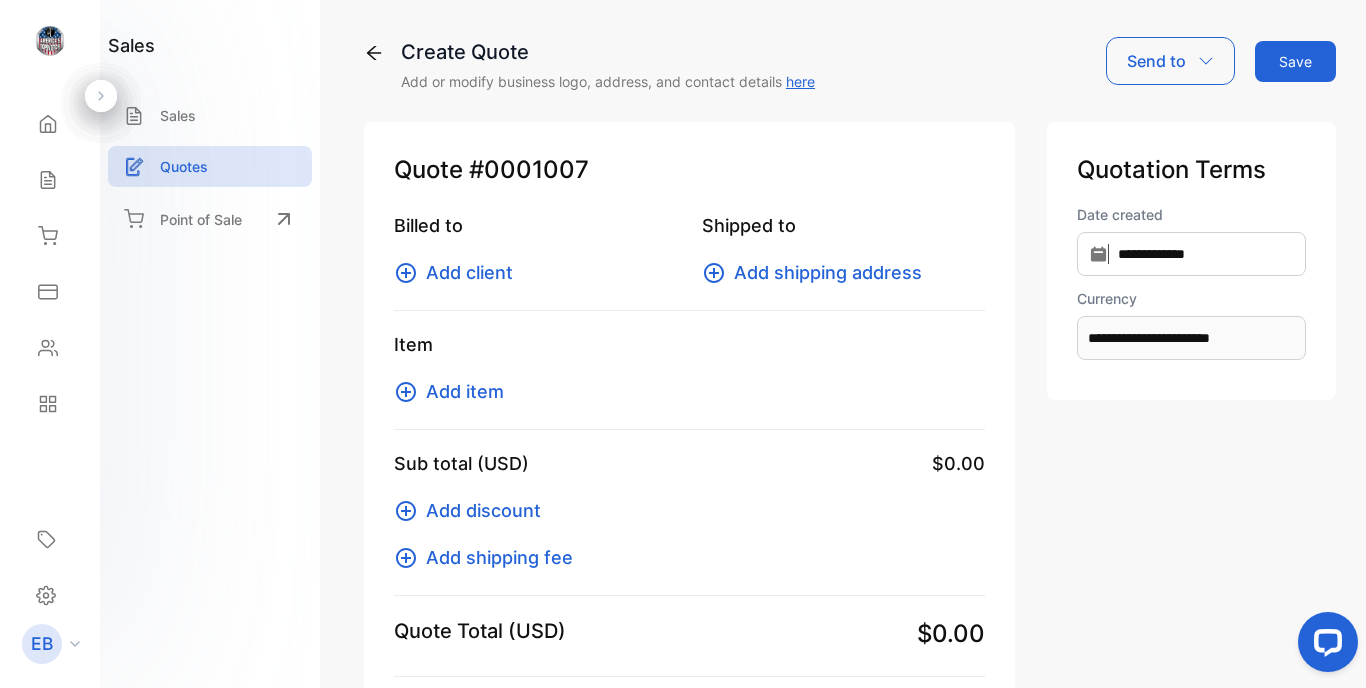 click on "Add client" at bounding box center (469, 272) 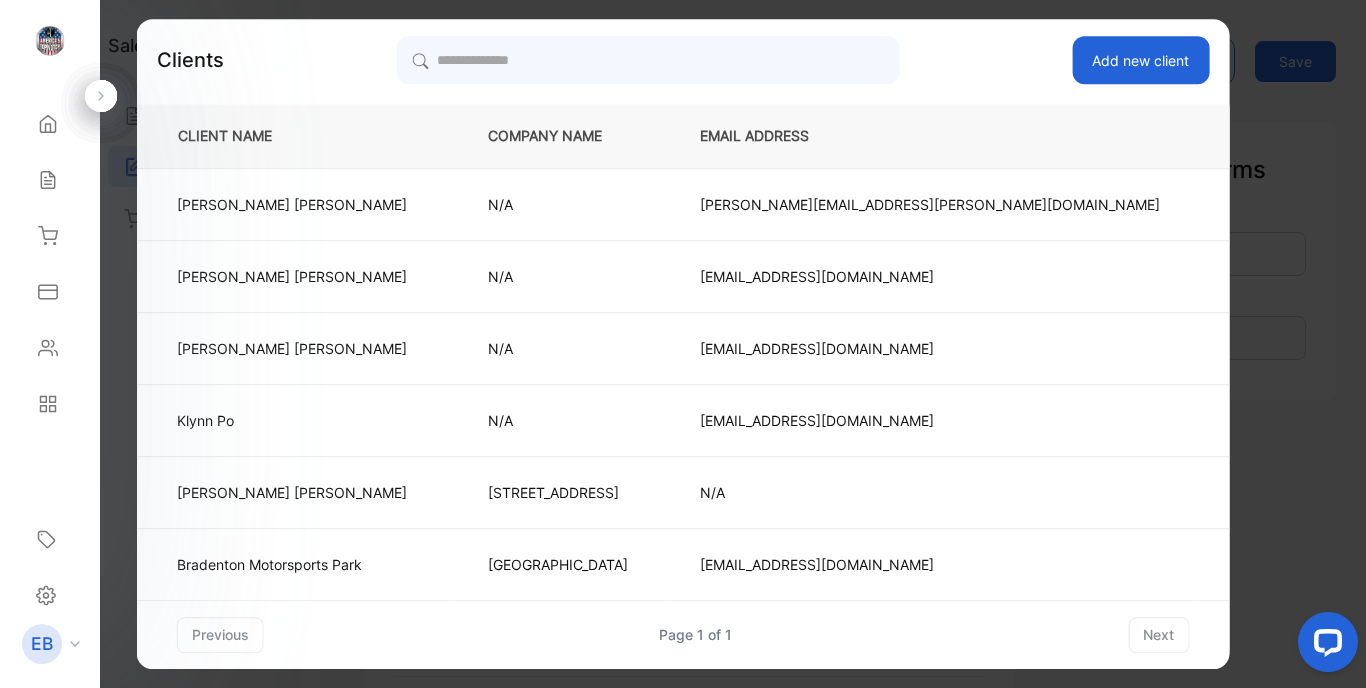 click on "Add new client" at bounding box center [1140, 60] 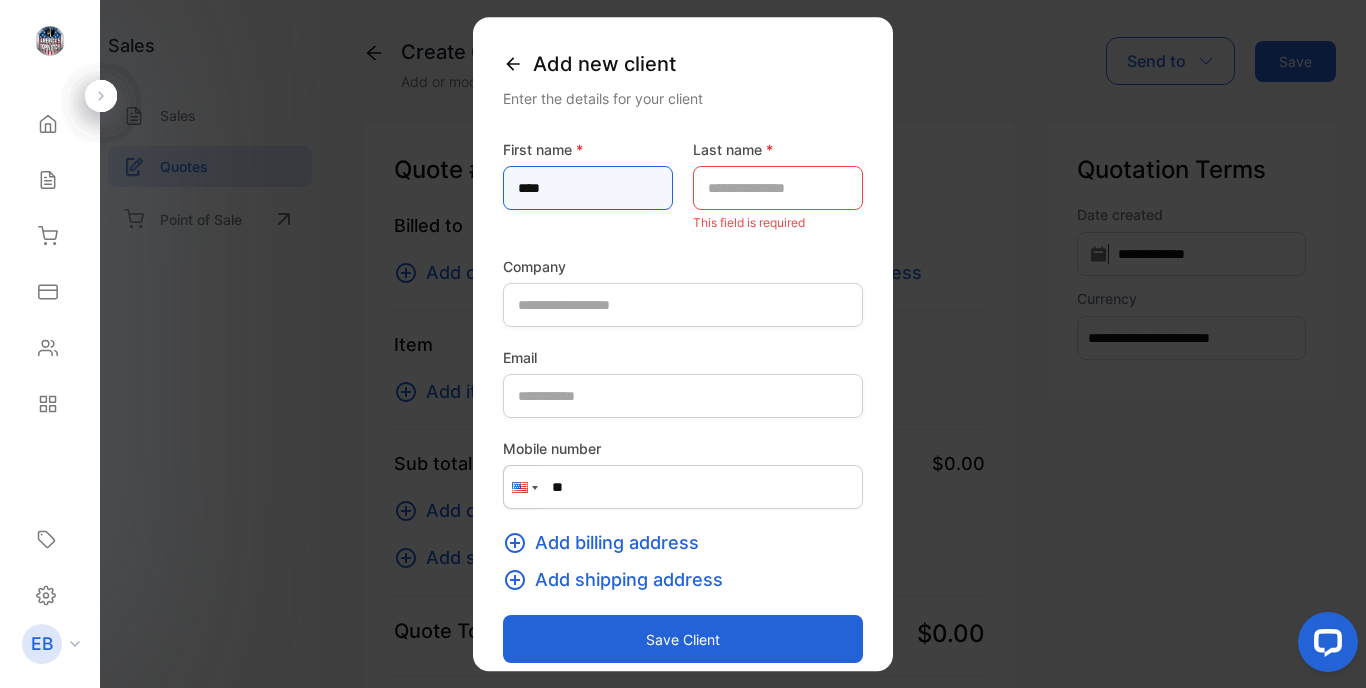 type on "****" 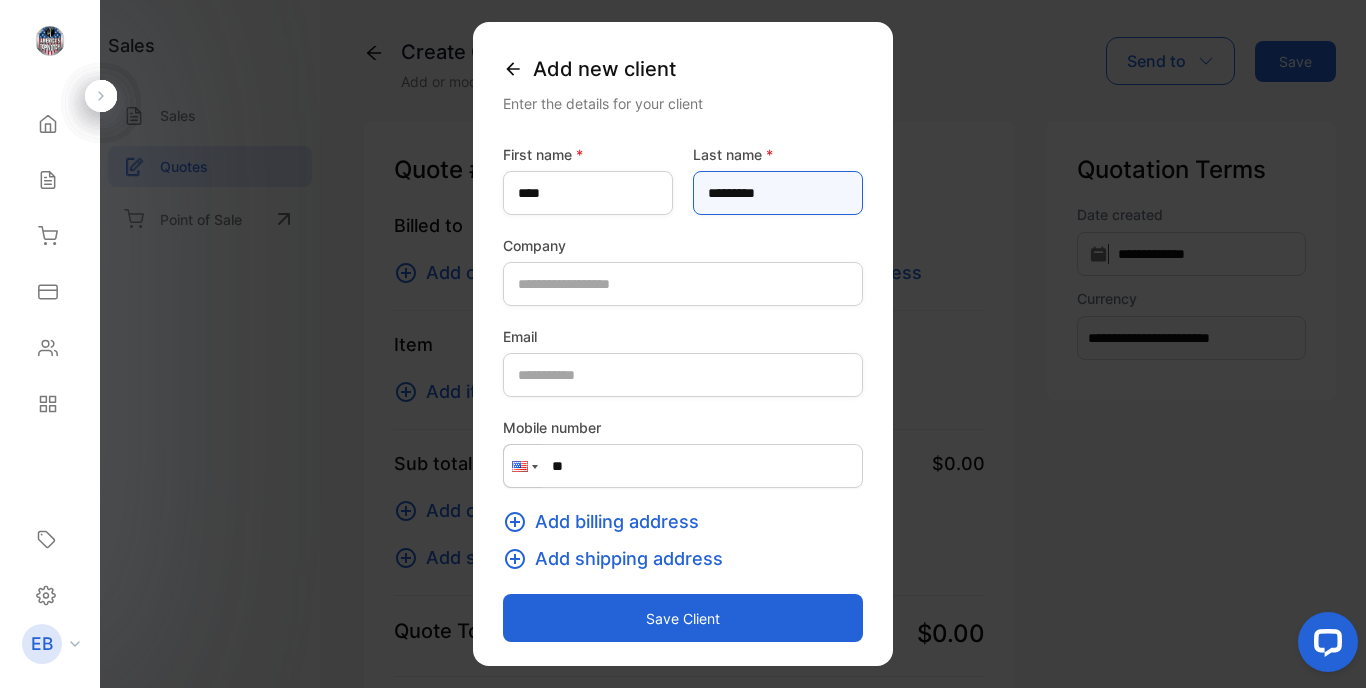 type on "*********" 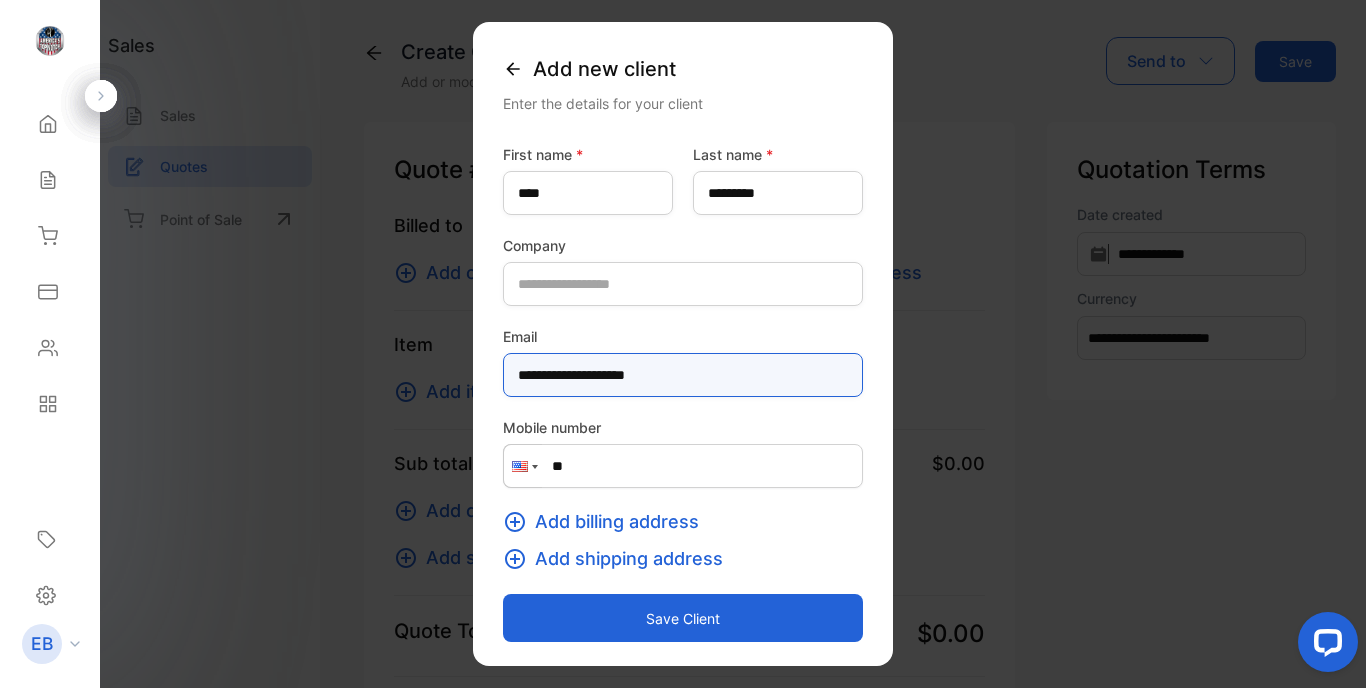 type on "**********" 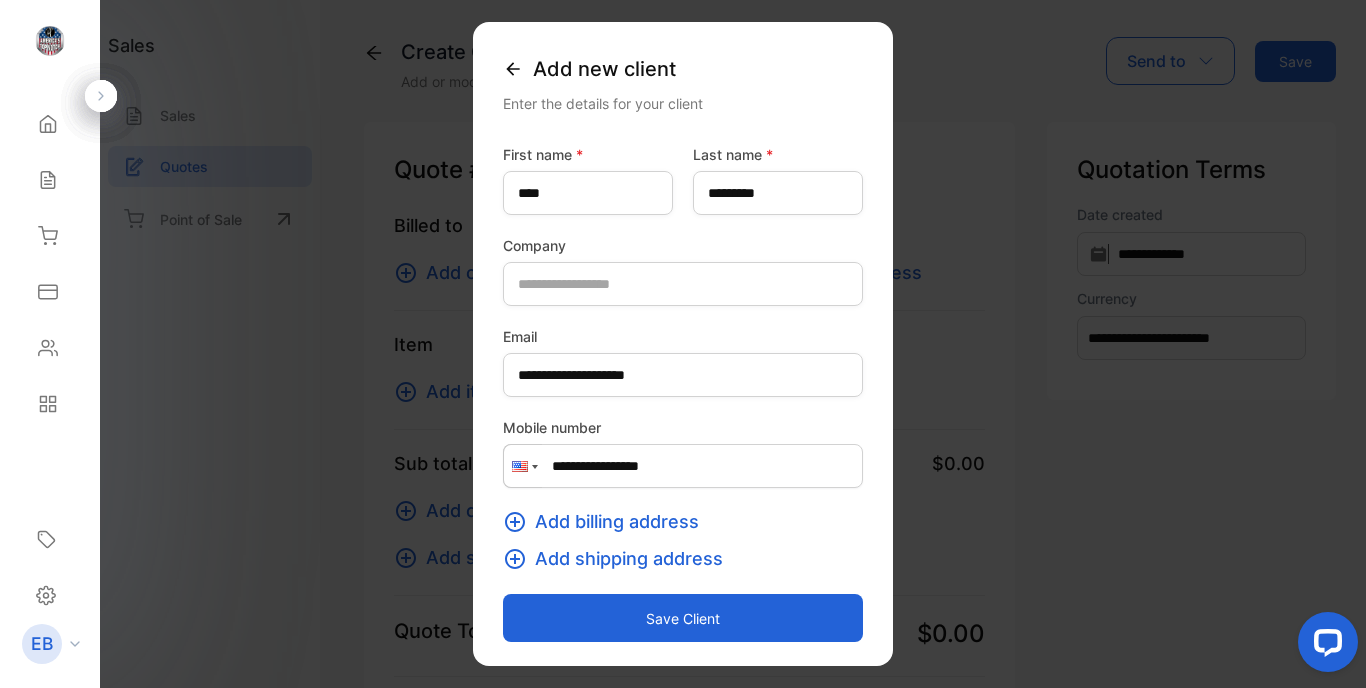 type on "**********" 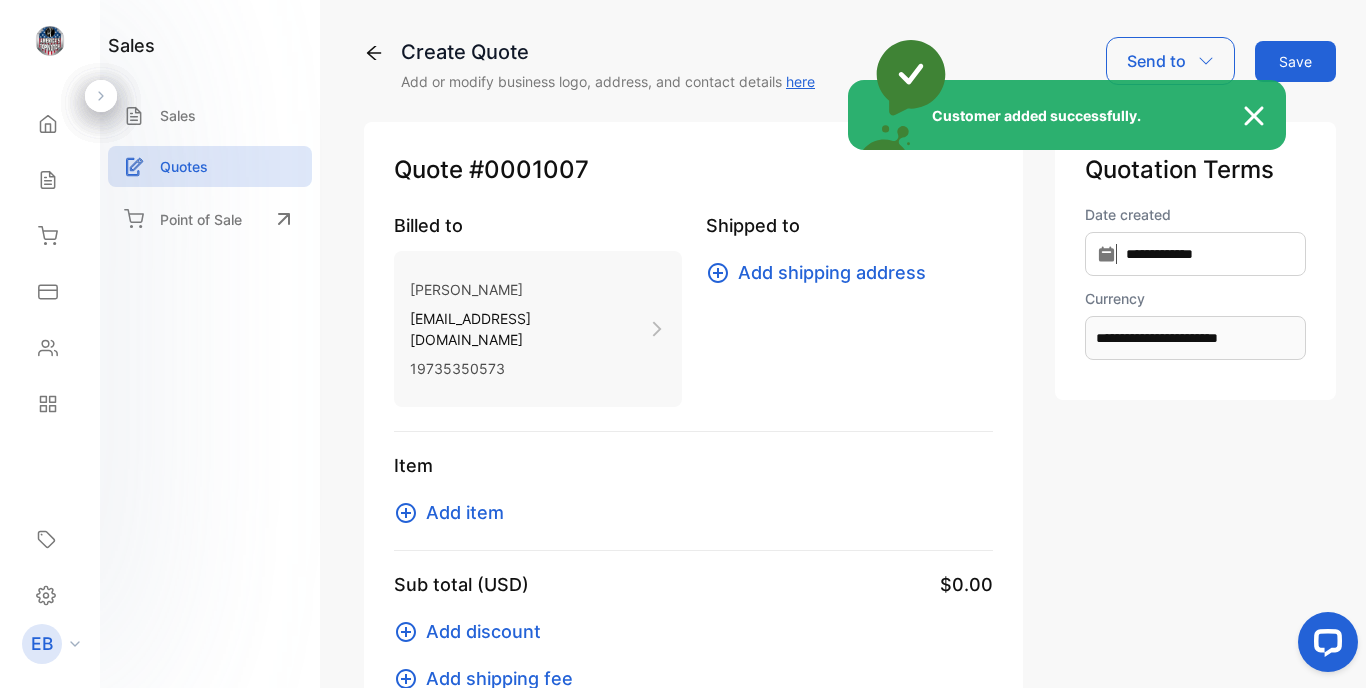 click on "Customer added successfully." at bounding box center (683, 344) 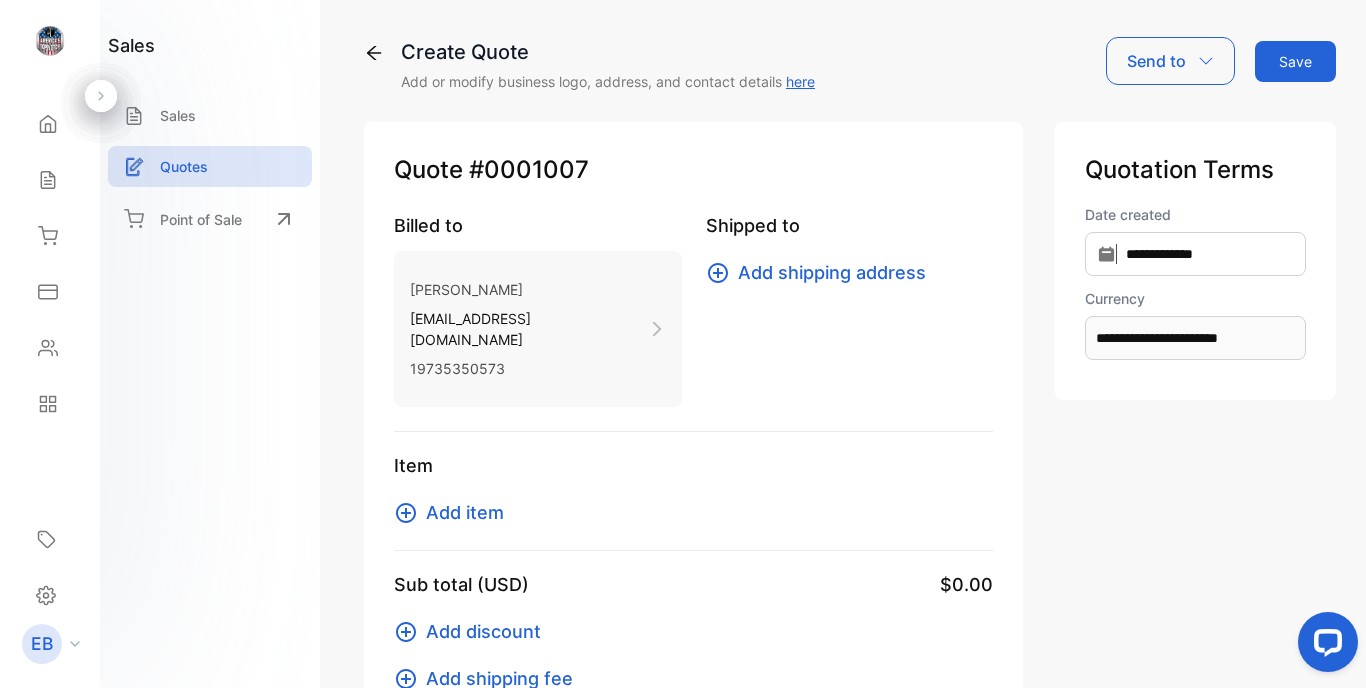 click on "Add item" at bounding box center (465, 512) 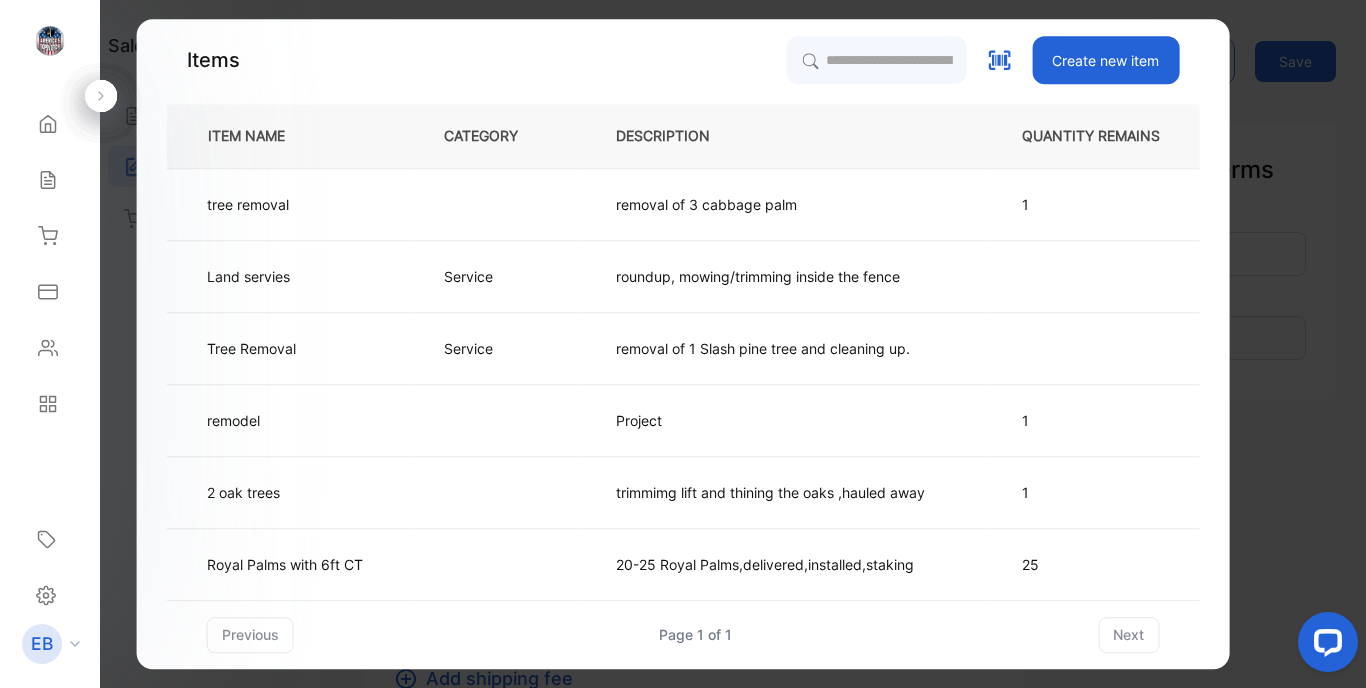 click on "Create new item" at bounding box center (1105, 60) 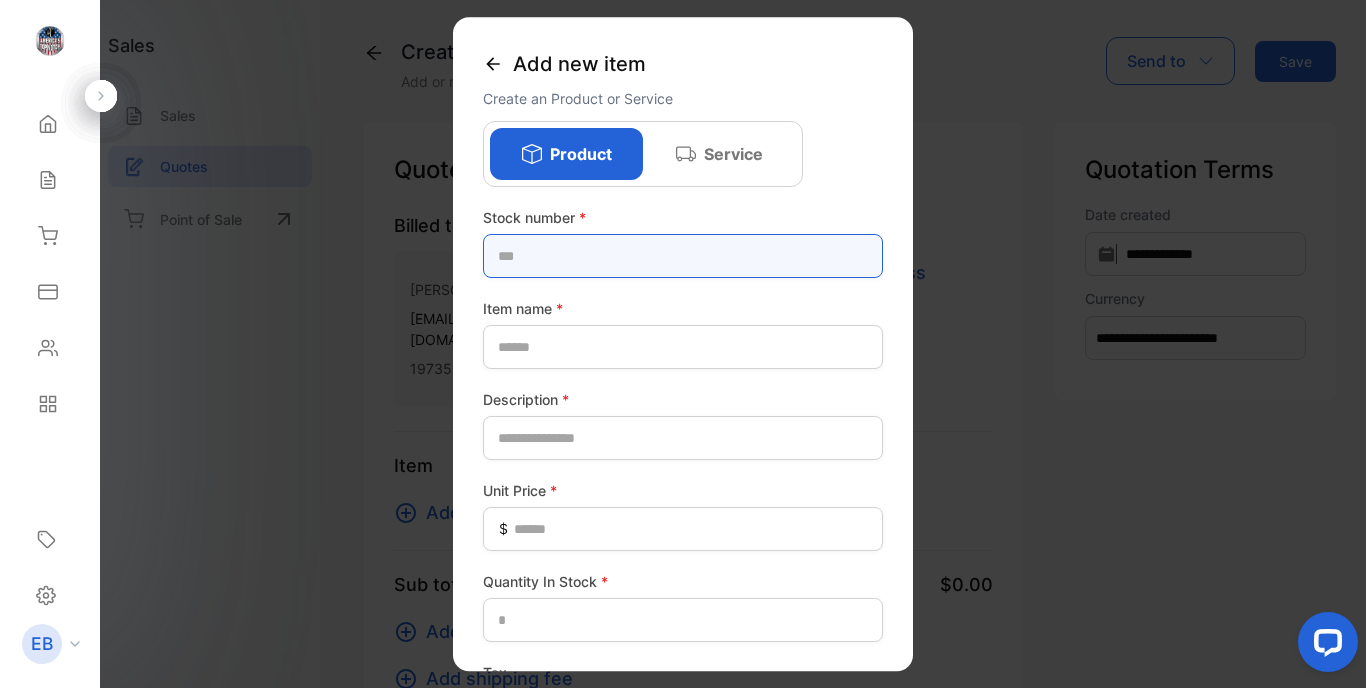 click at bounding box center [683, 256] 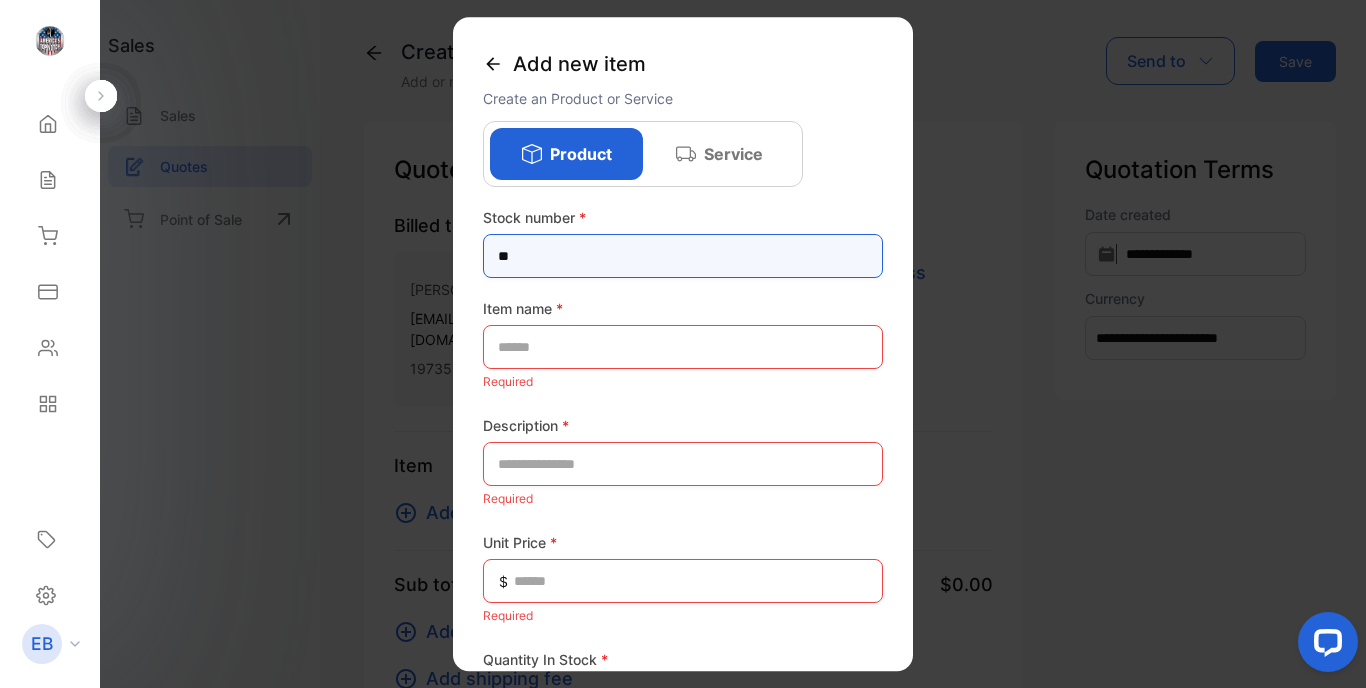 type on "*" 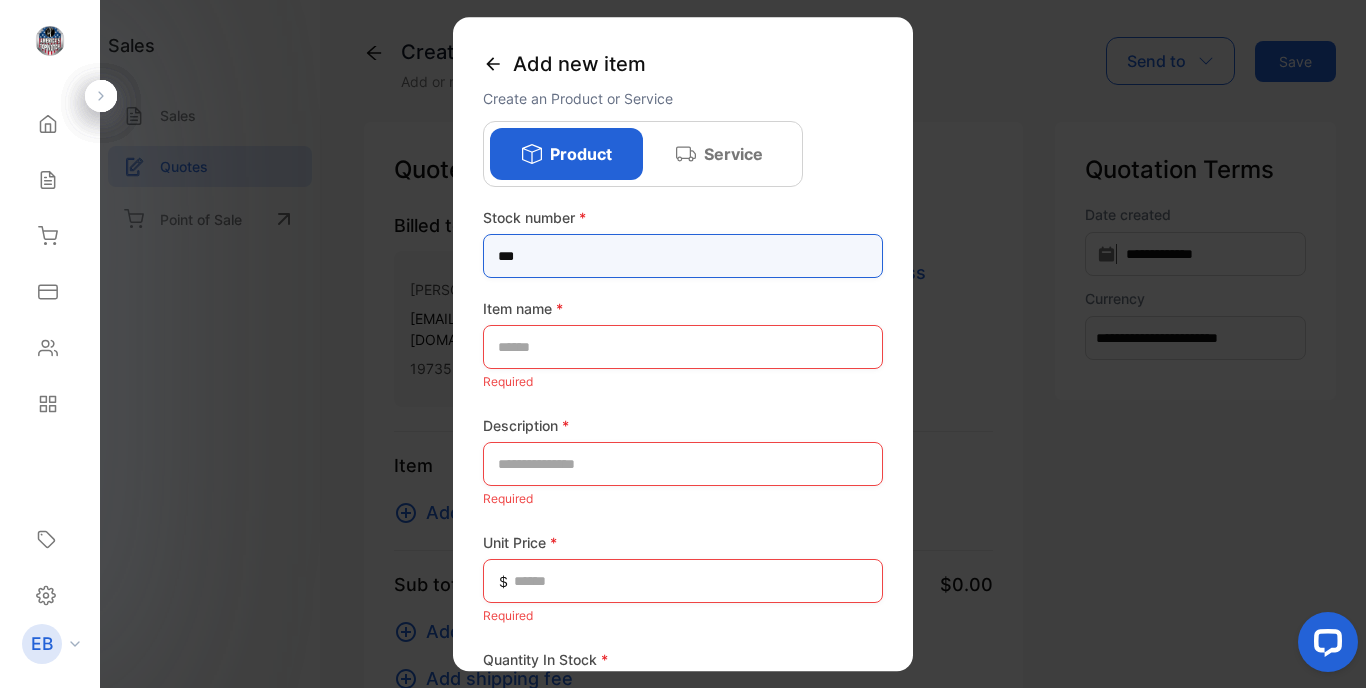 type on "***" 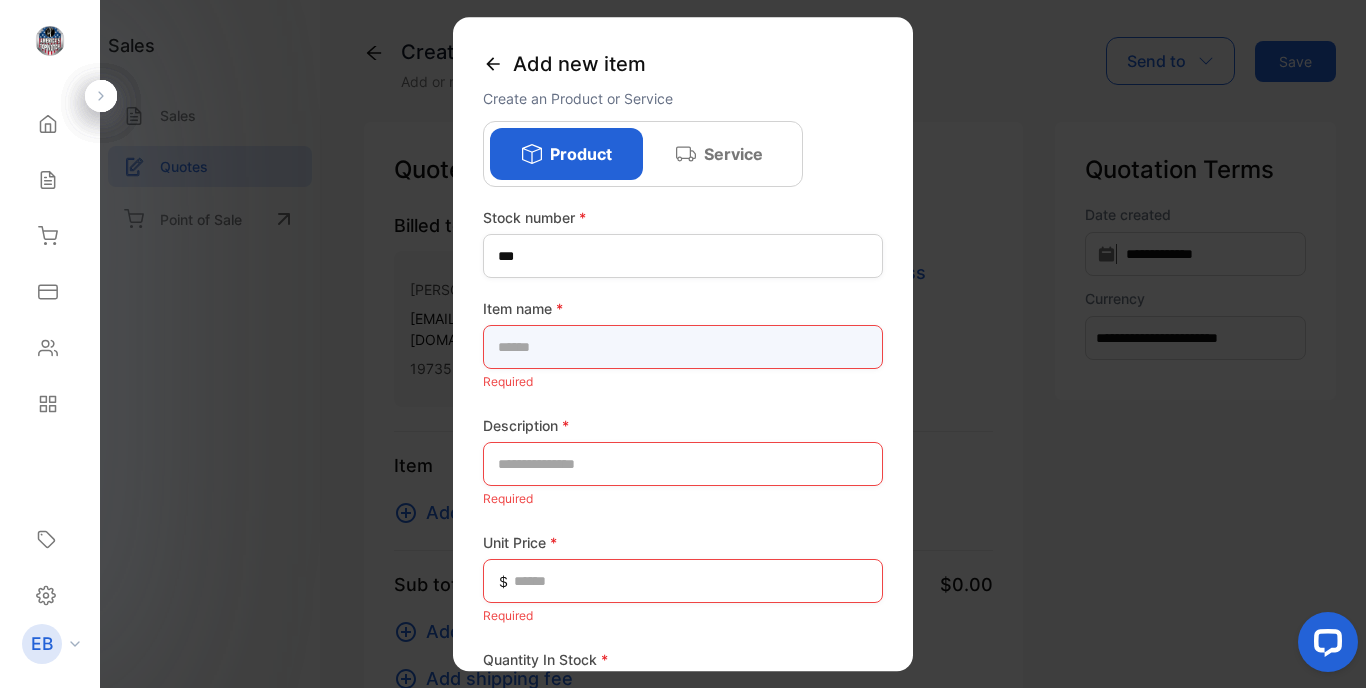 click at bounding box center (683, 347) 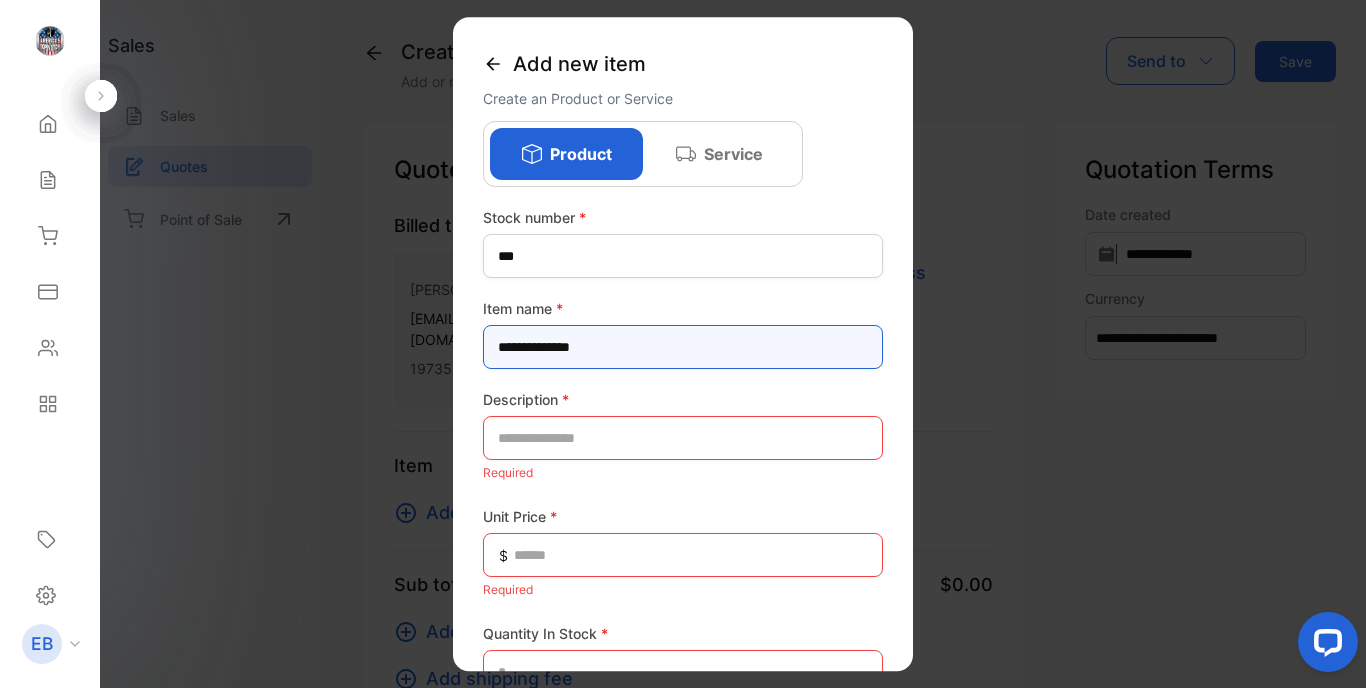type on "**********" 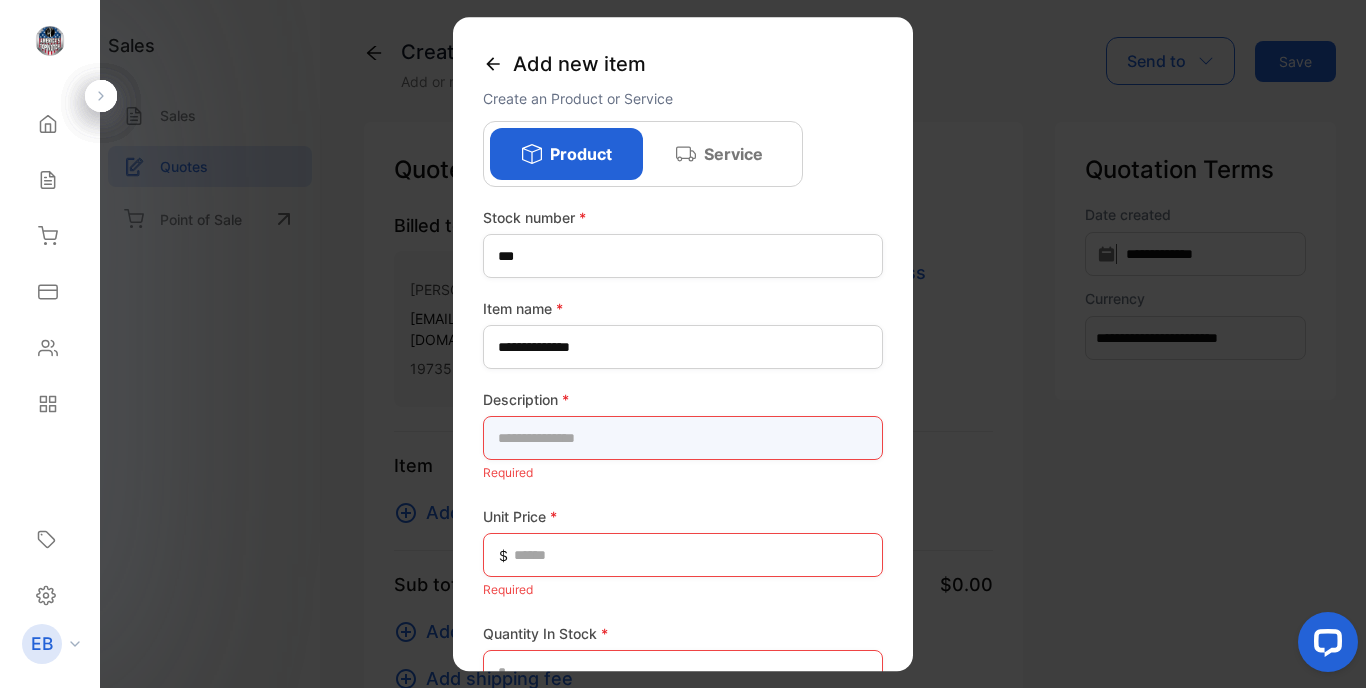 click at bounding box center (683, 438) 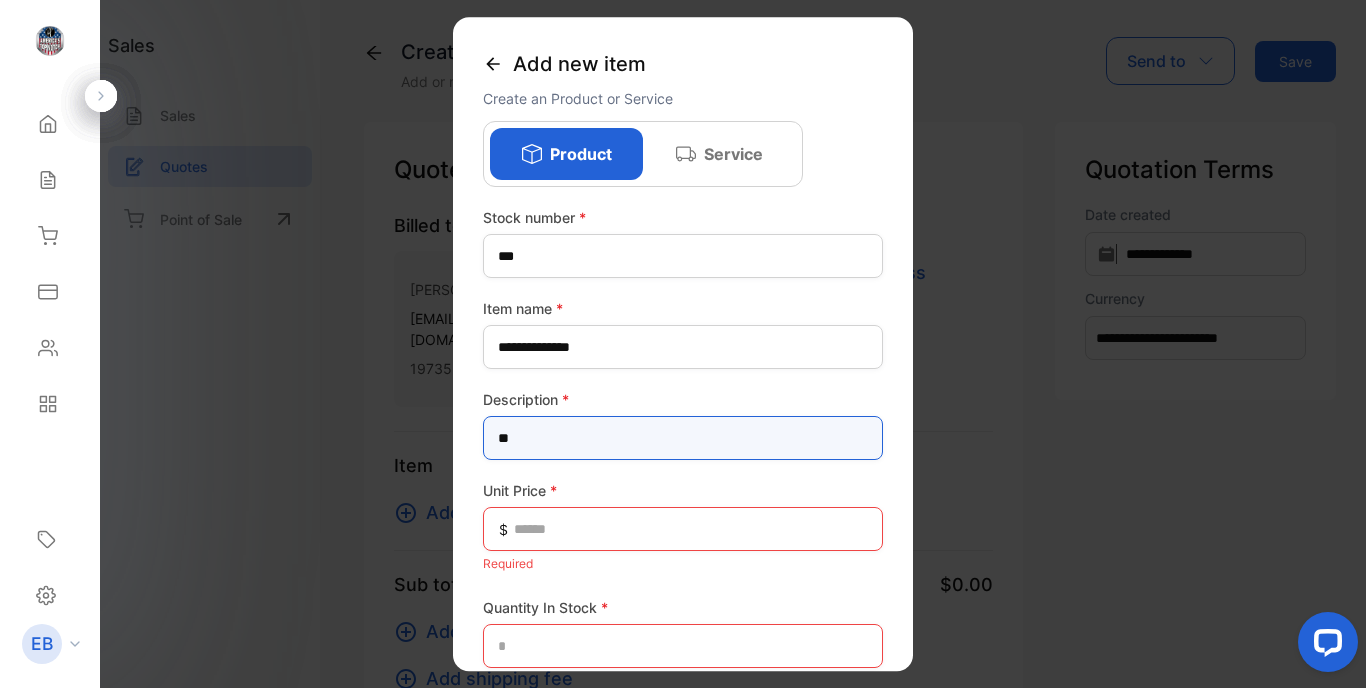 type on "*" 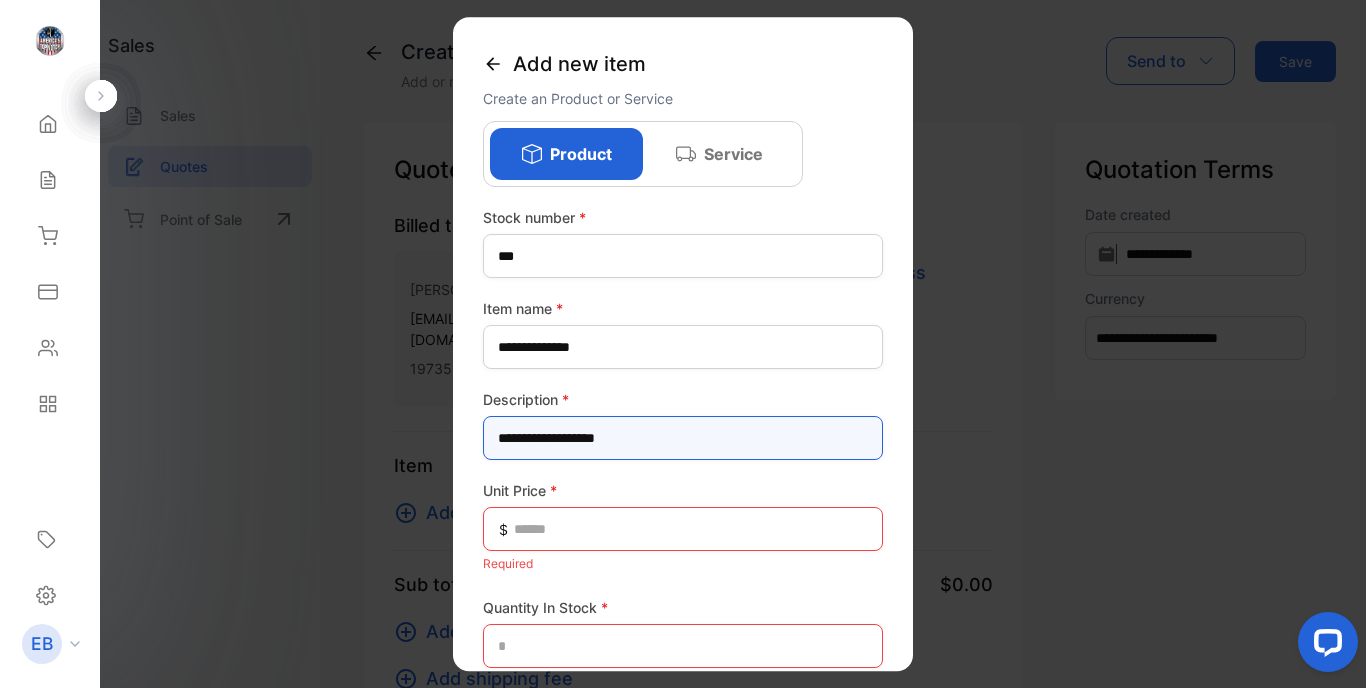 type on "**********" 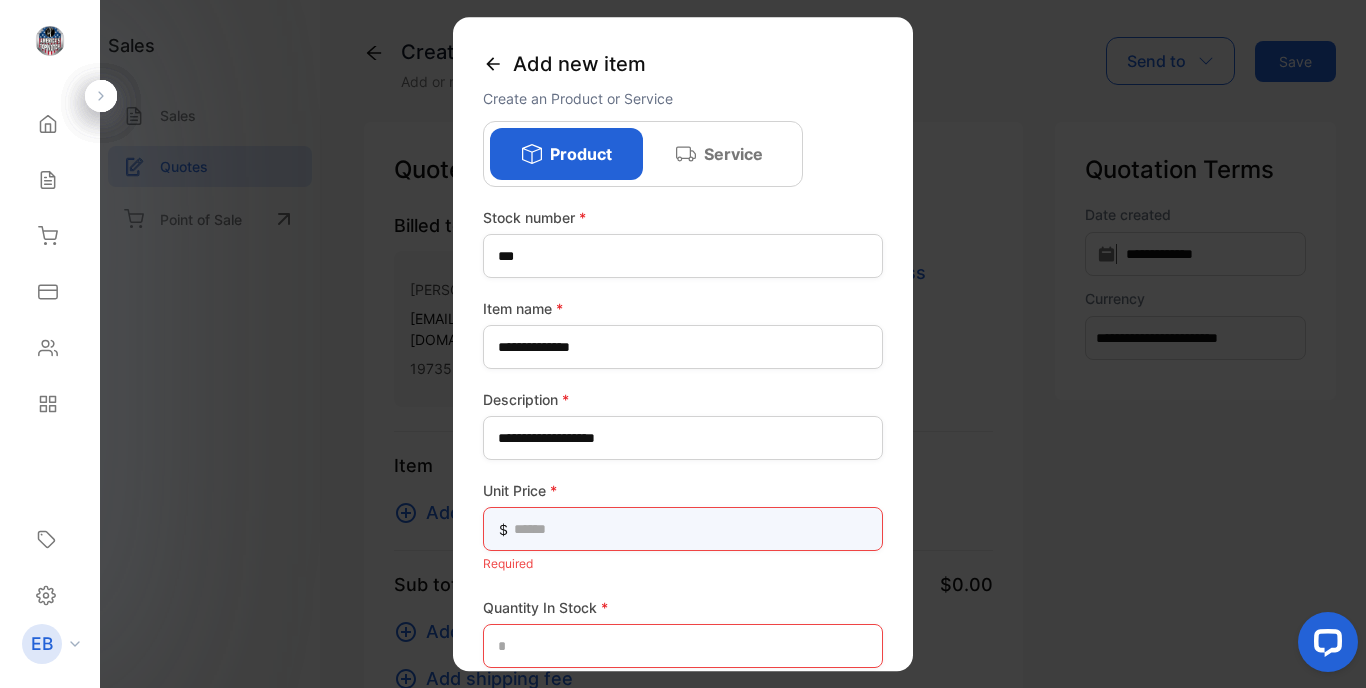 click at bounding box center (683, 529) 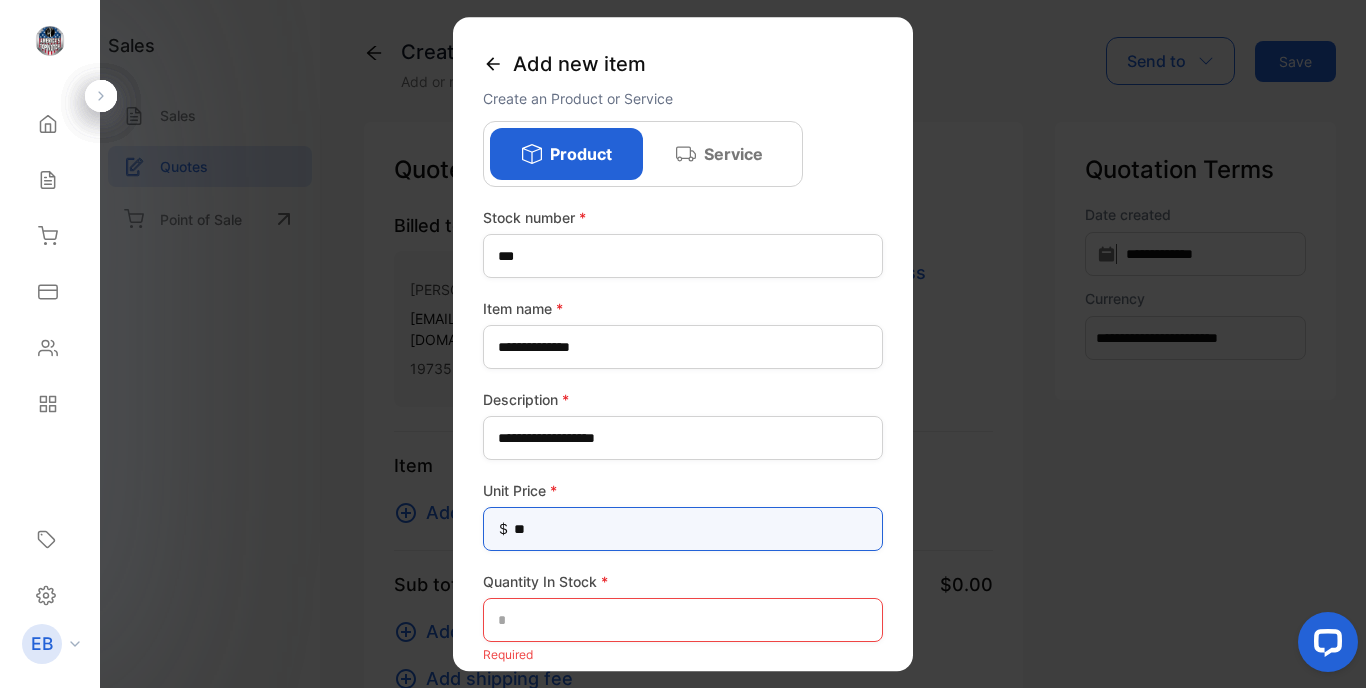 type on "***" 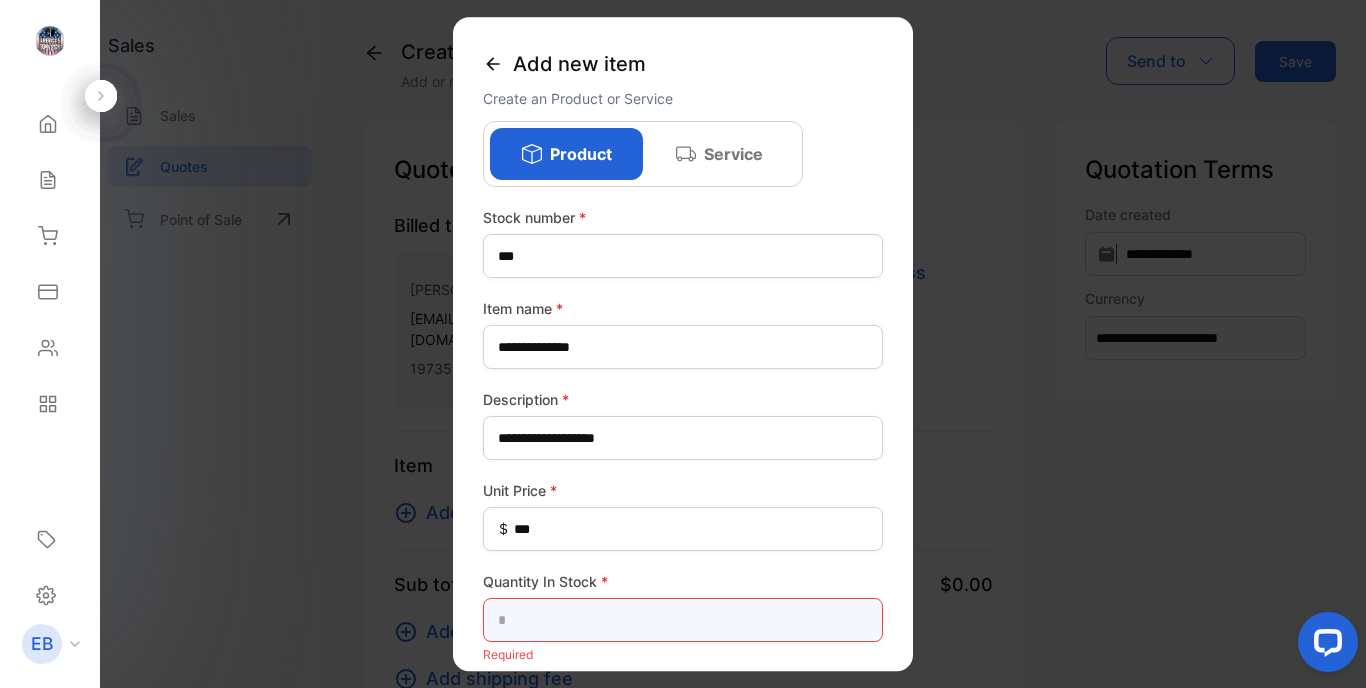 click at bounding box center (683, 620) 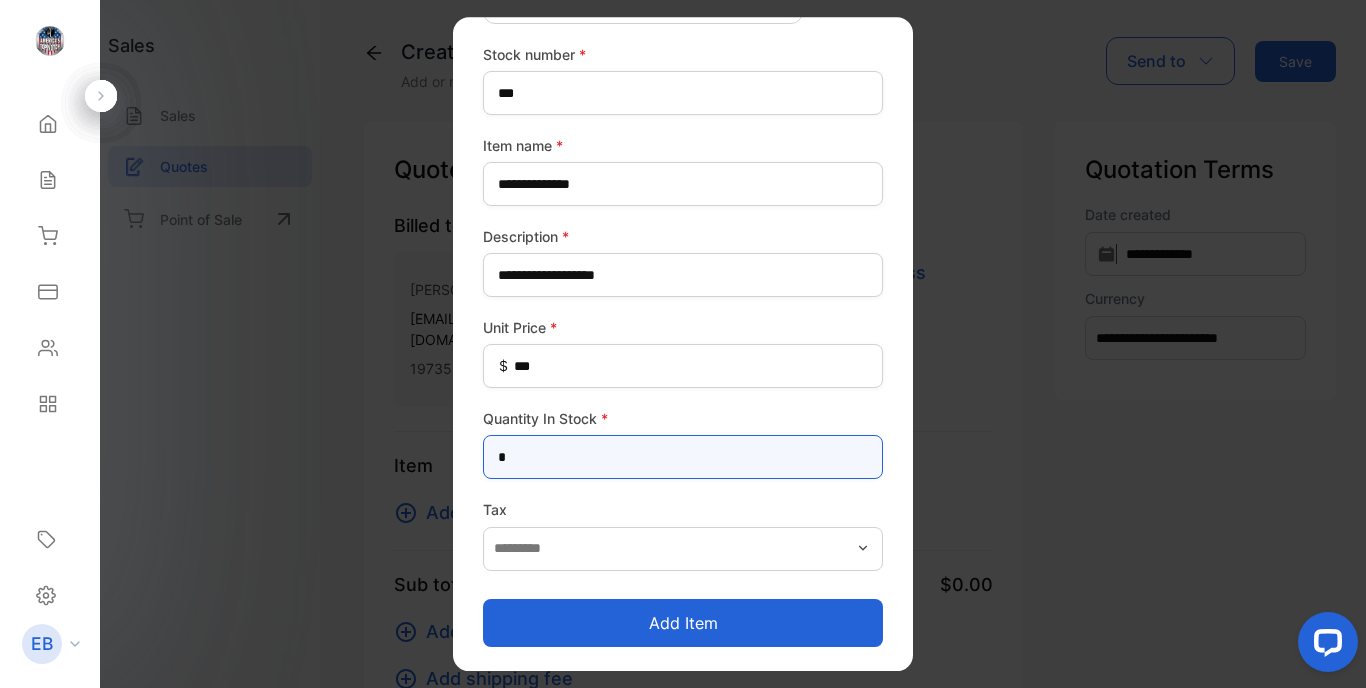 scroll, scrollTop: 163, scrollLeft: 0, axis: vertical 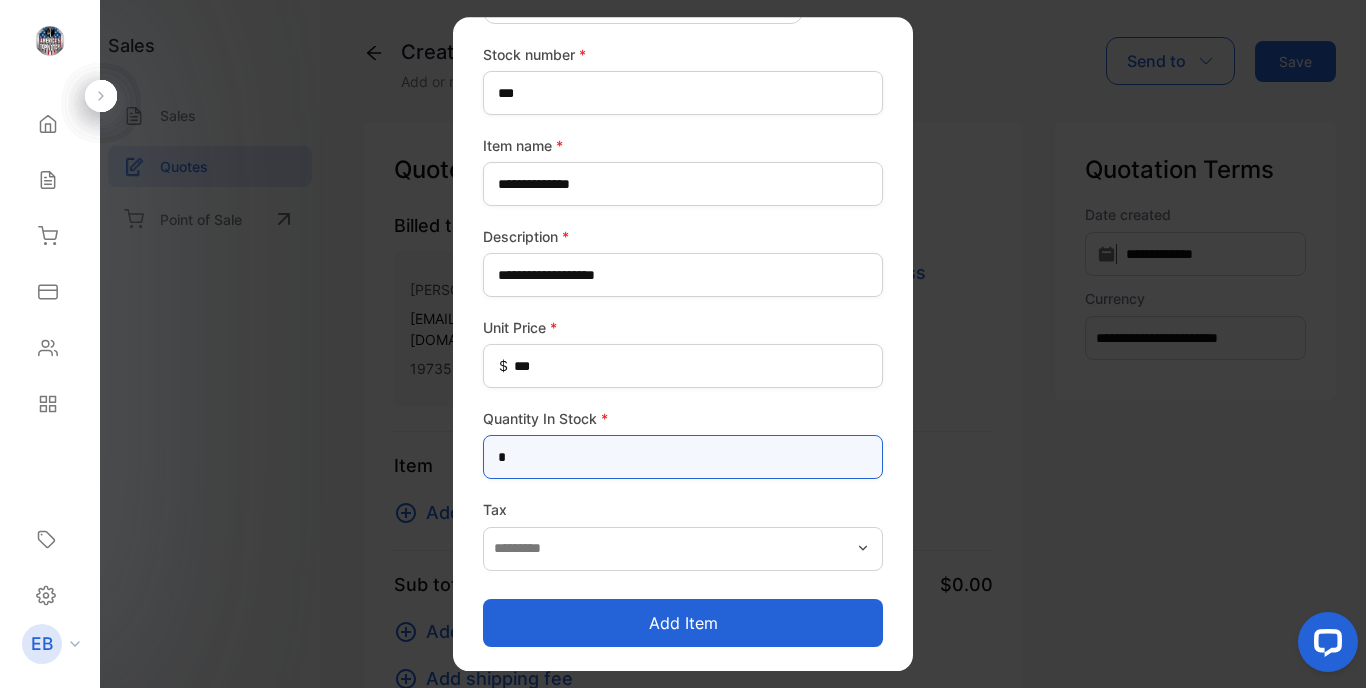 type on "*" 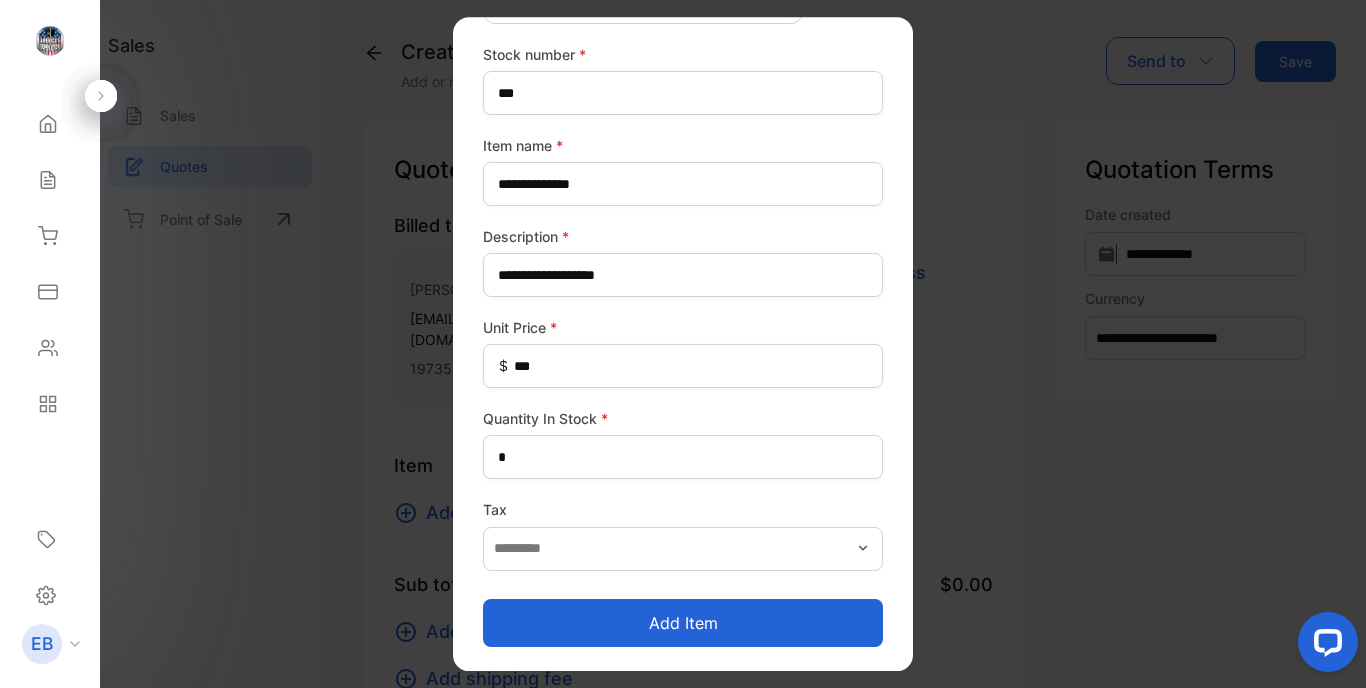click on "Add item" at bounding box center [683, 623] 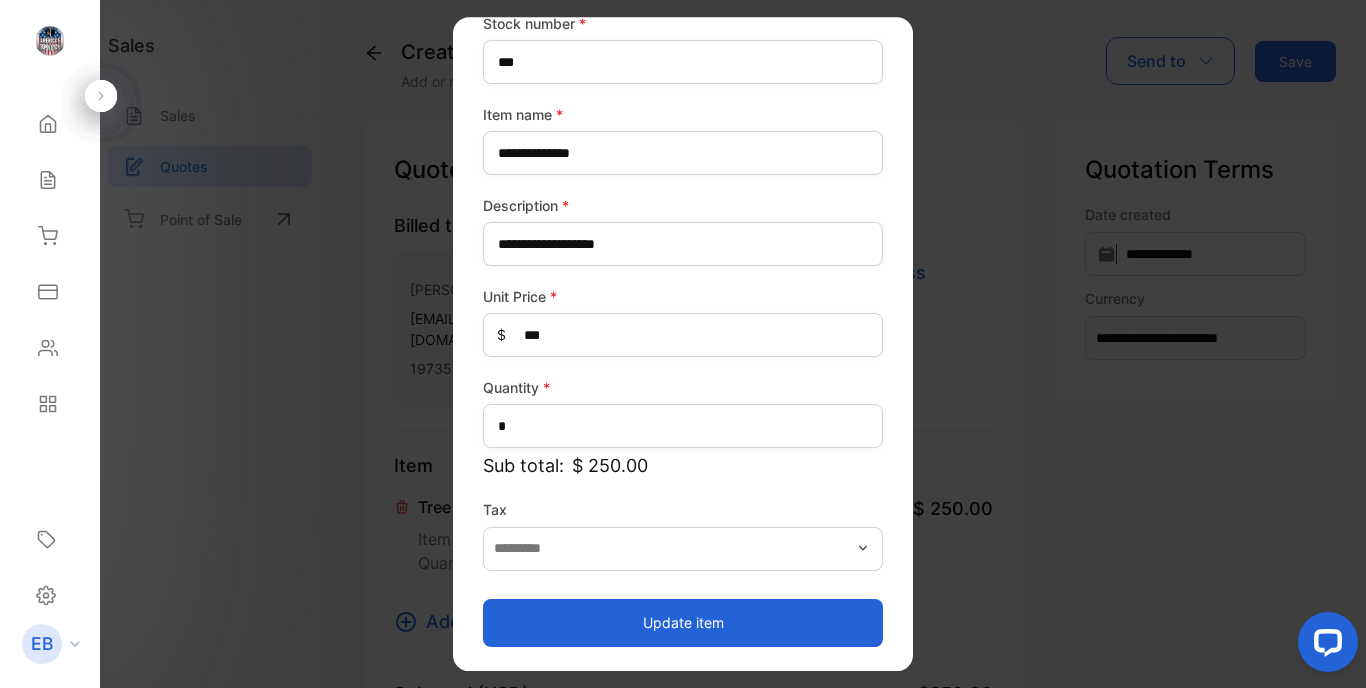 scroll, scrollTop: 112, scrollLeft: 0, axis: vertical 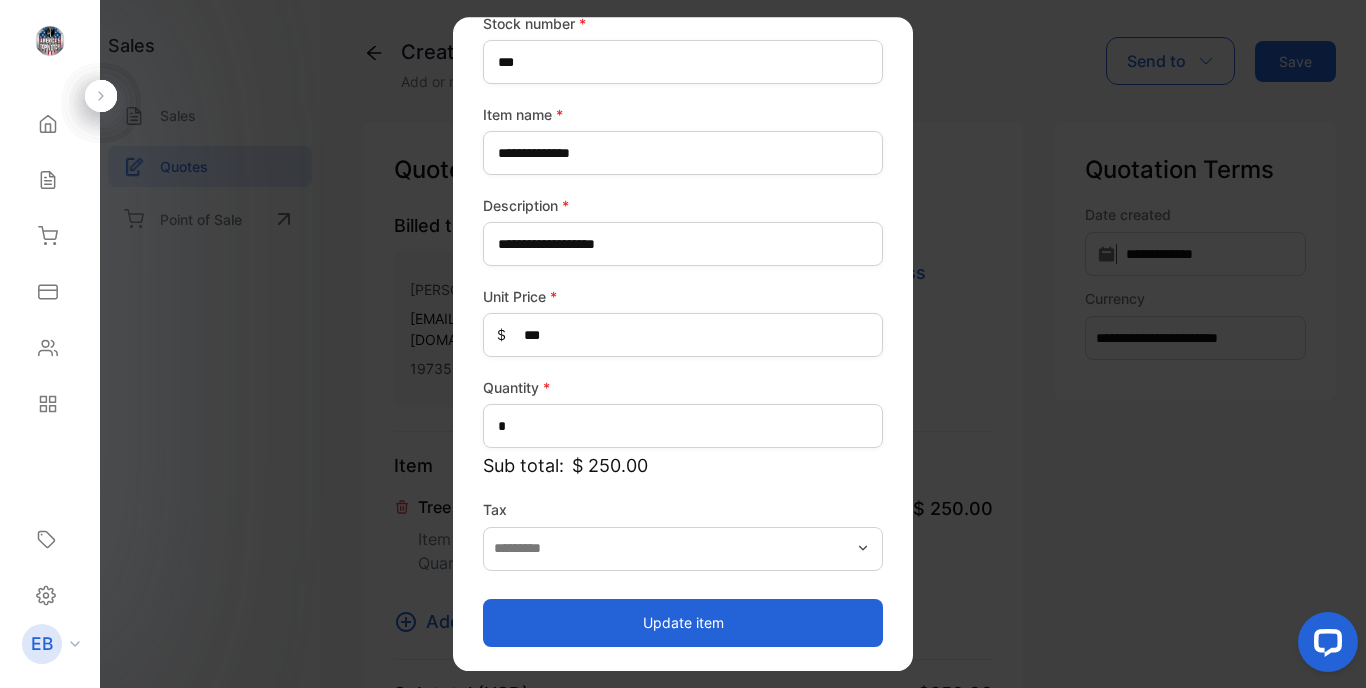 click on "Update item" at bounding box center [683, 623] 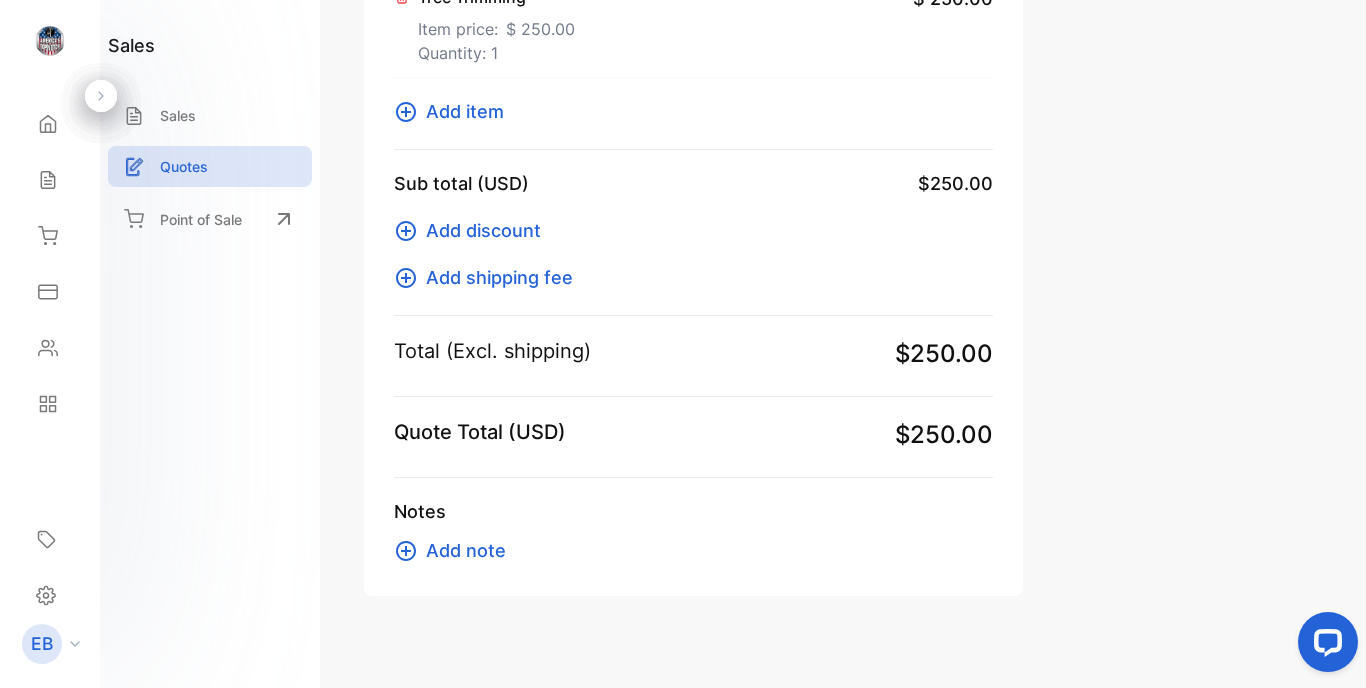 scroll, scrollTop: 509, scrollLeft: 0, axis: vertical 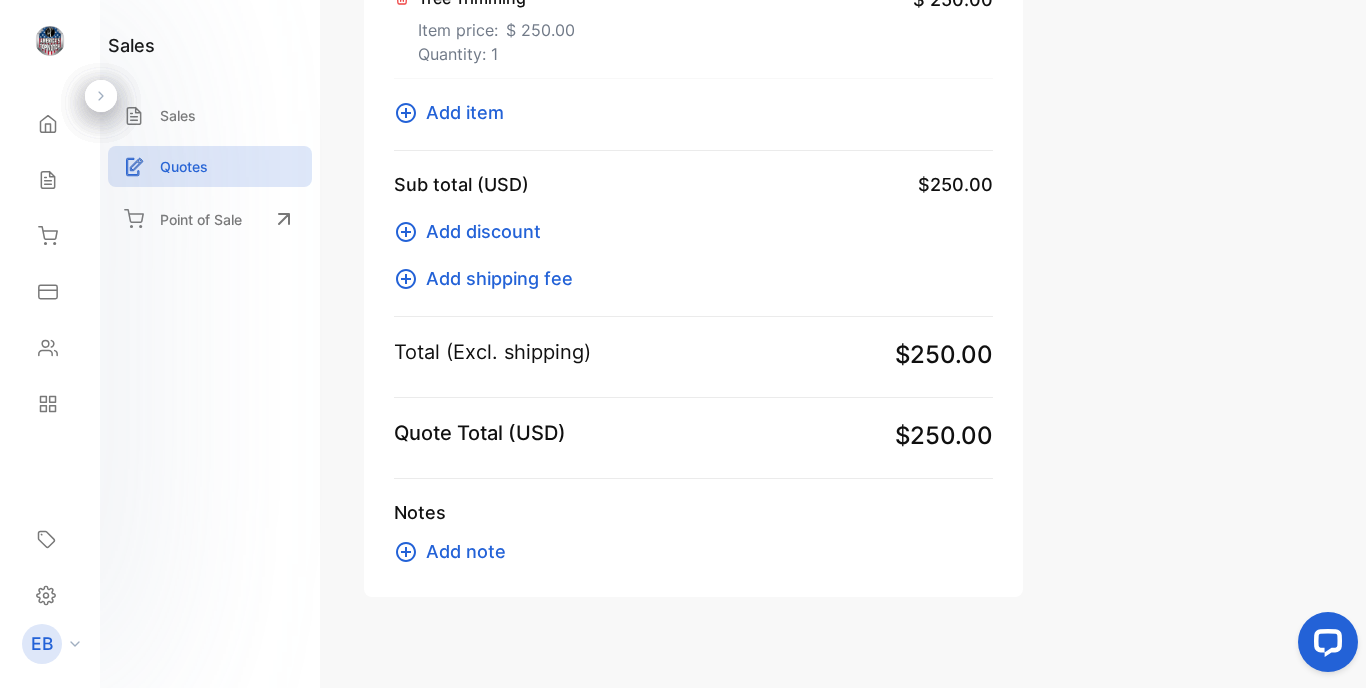 click on "Add note" at bounding box center [466, 551] 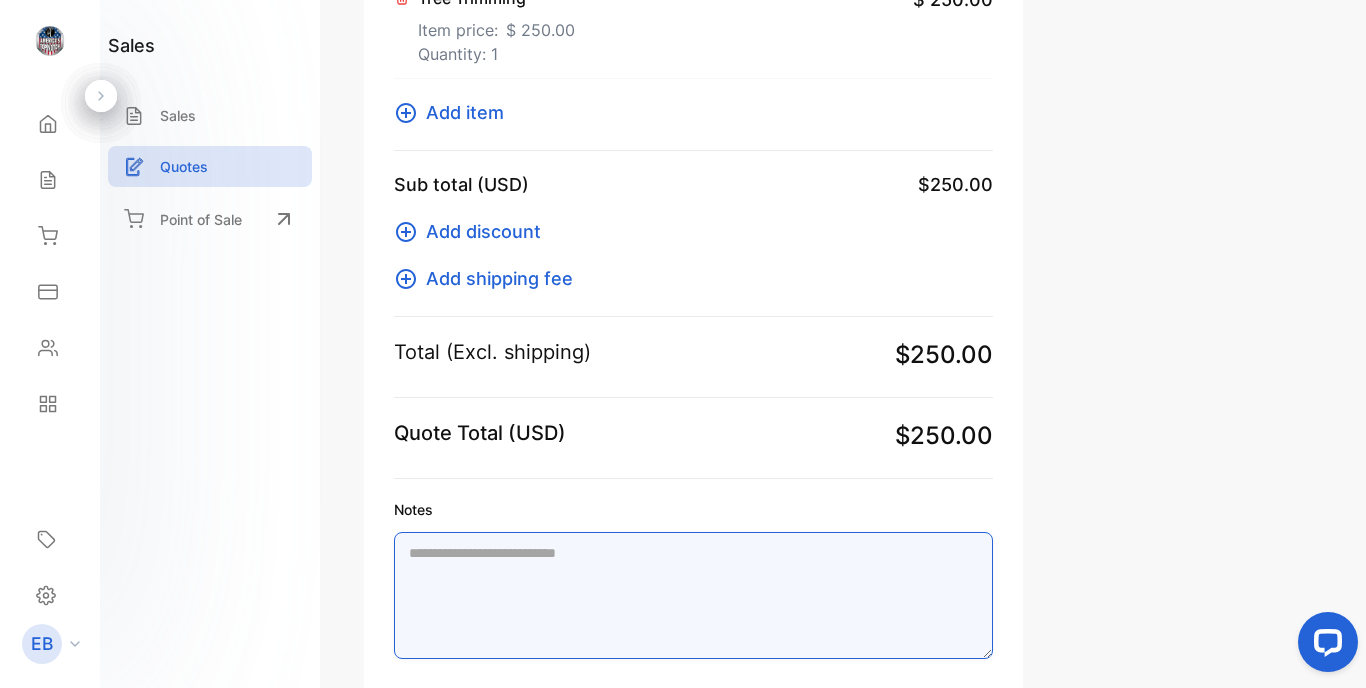 click on "Notes" at bounding box center [693, 595] 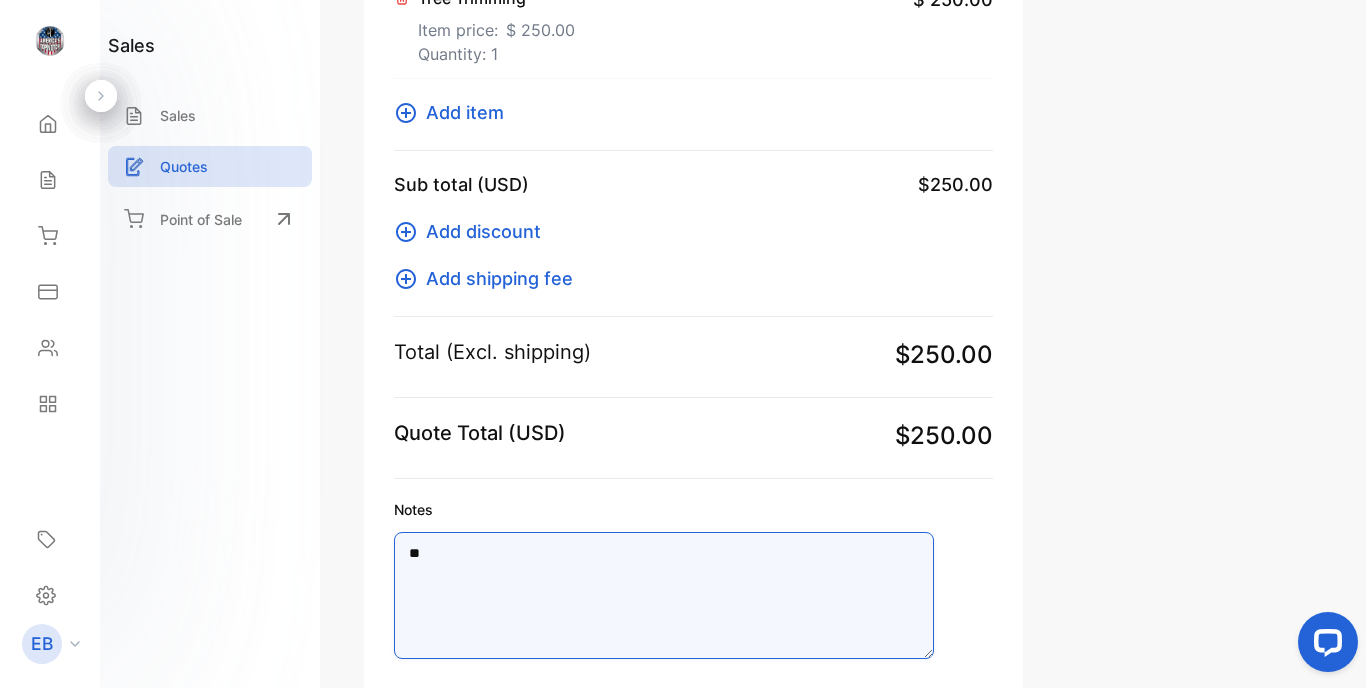 scroll, scrollTop: 509, scrollLeft: 0, axis: vertical 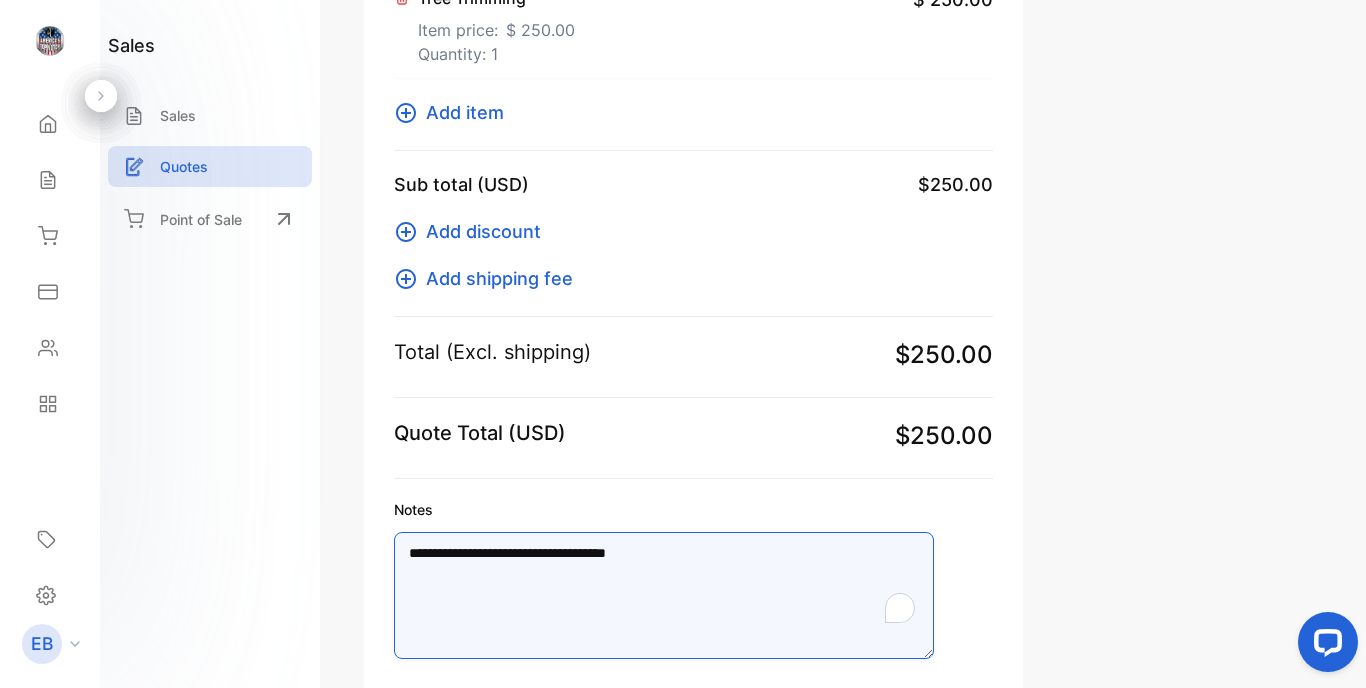 type on "**********" 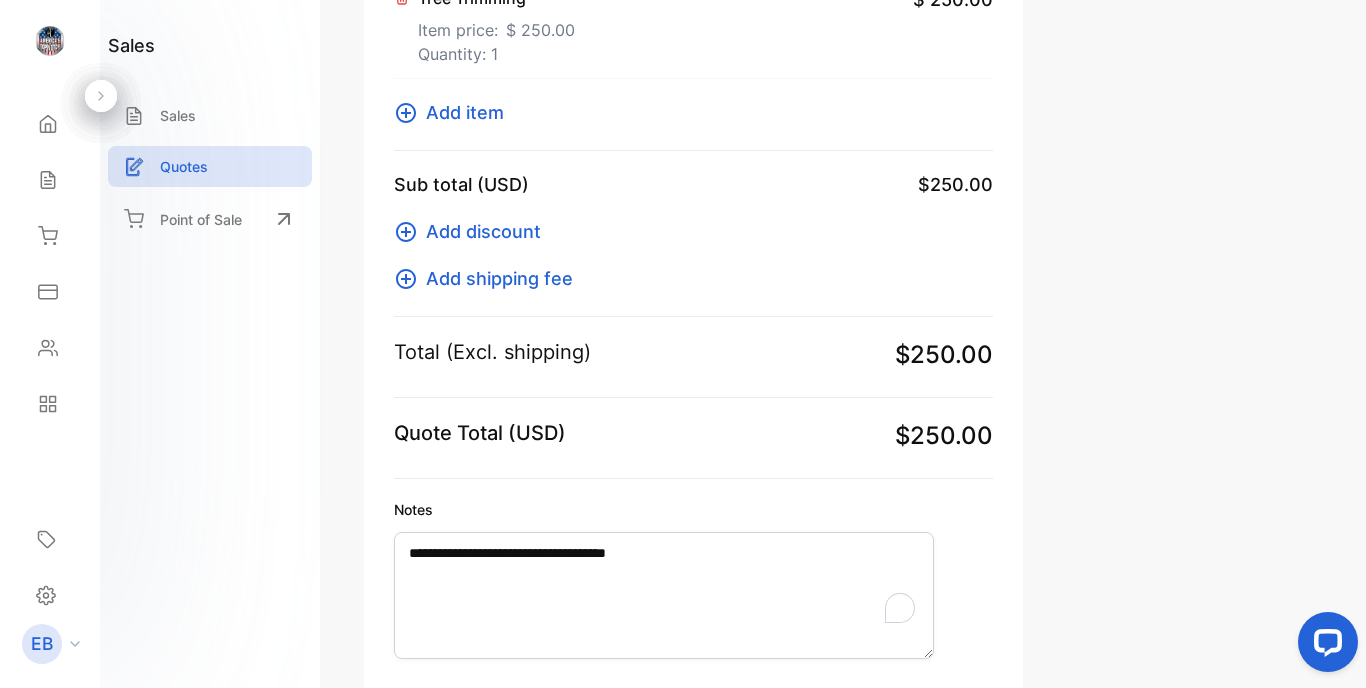 click on "**********" at bounding box center (693, 581) 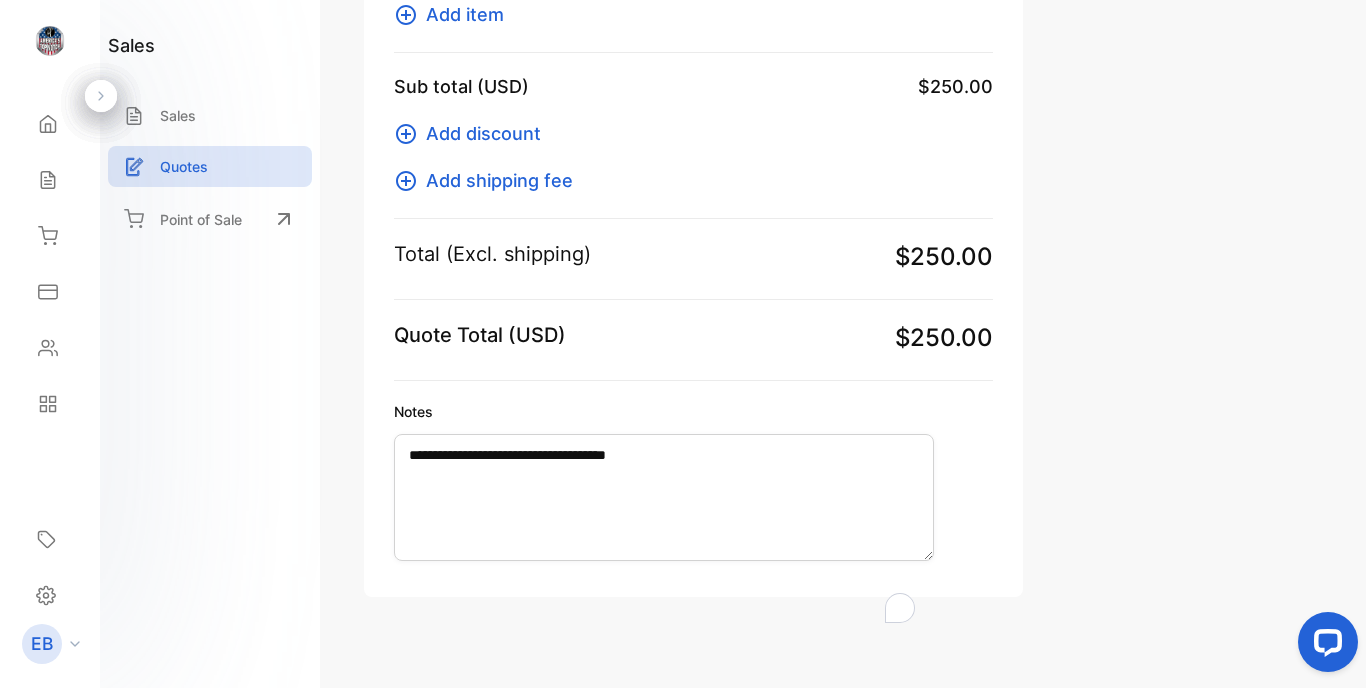 scroll, scrollTop: 621, scrollLeft: 0, axis: vertical 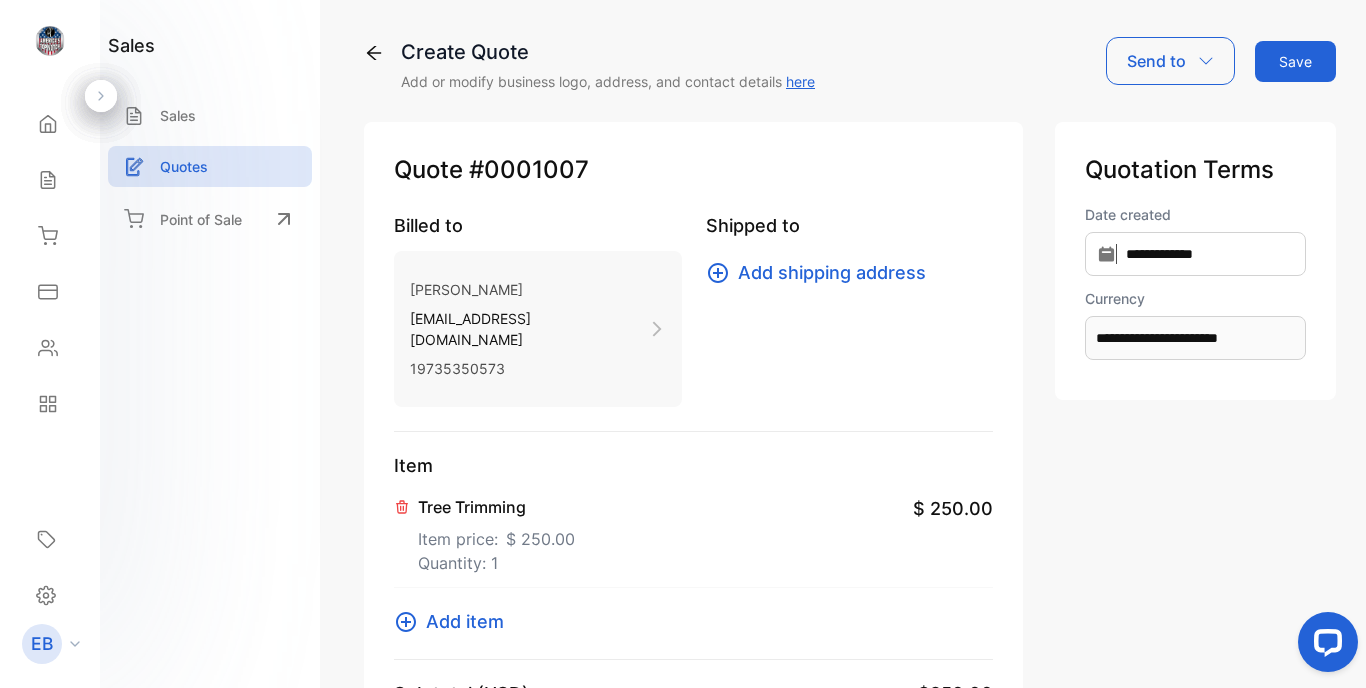 click on "Add shipping address" at bounding box center [832, 272] 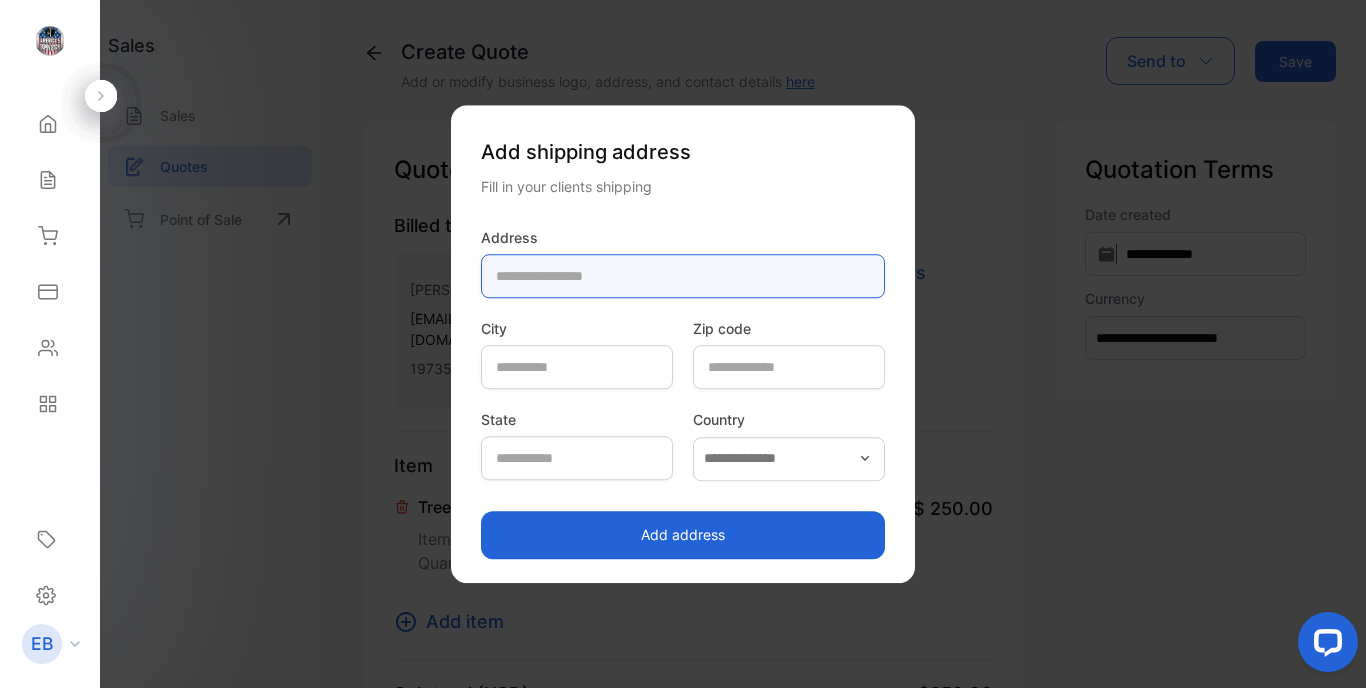 type on "*" 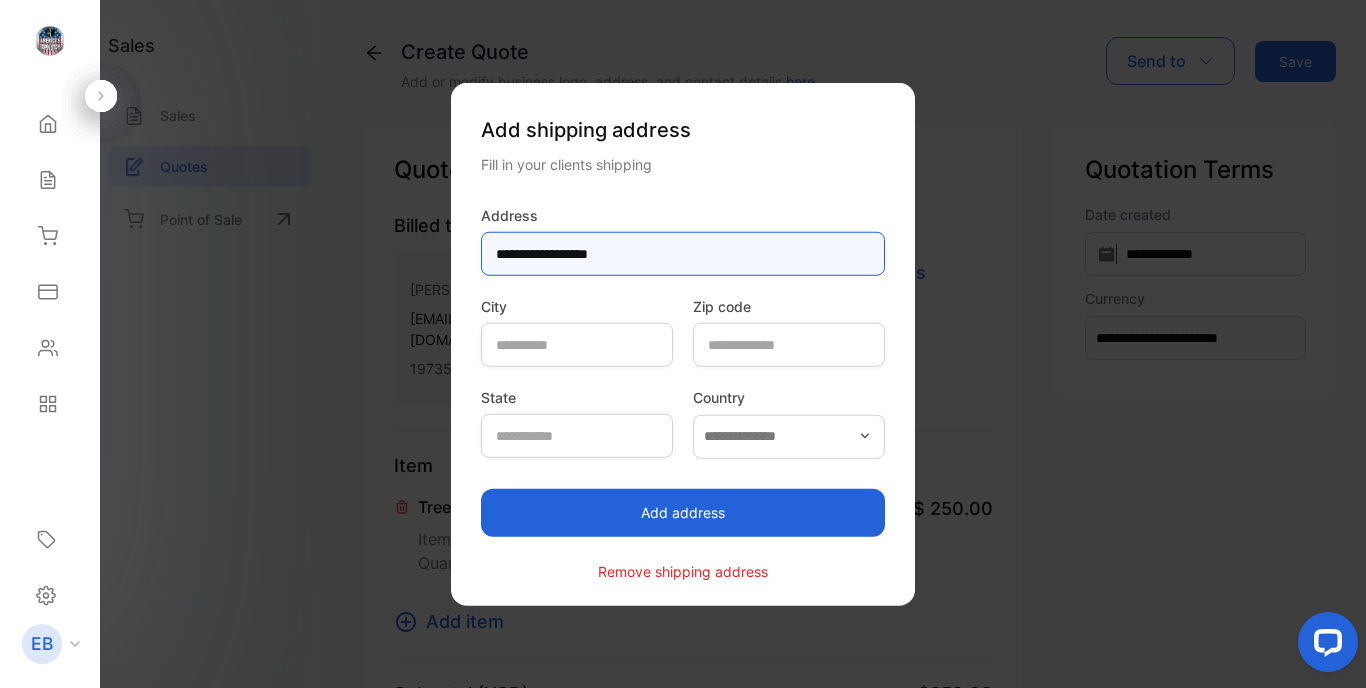 type on "**********" 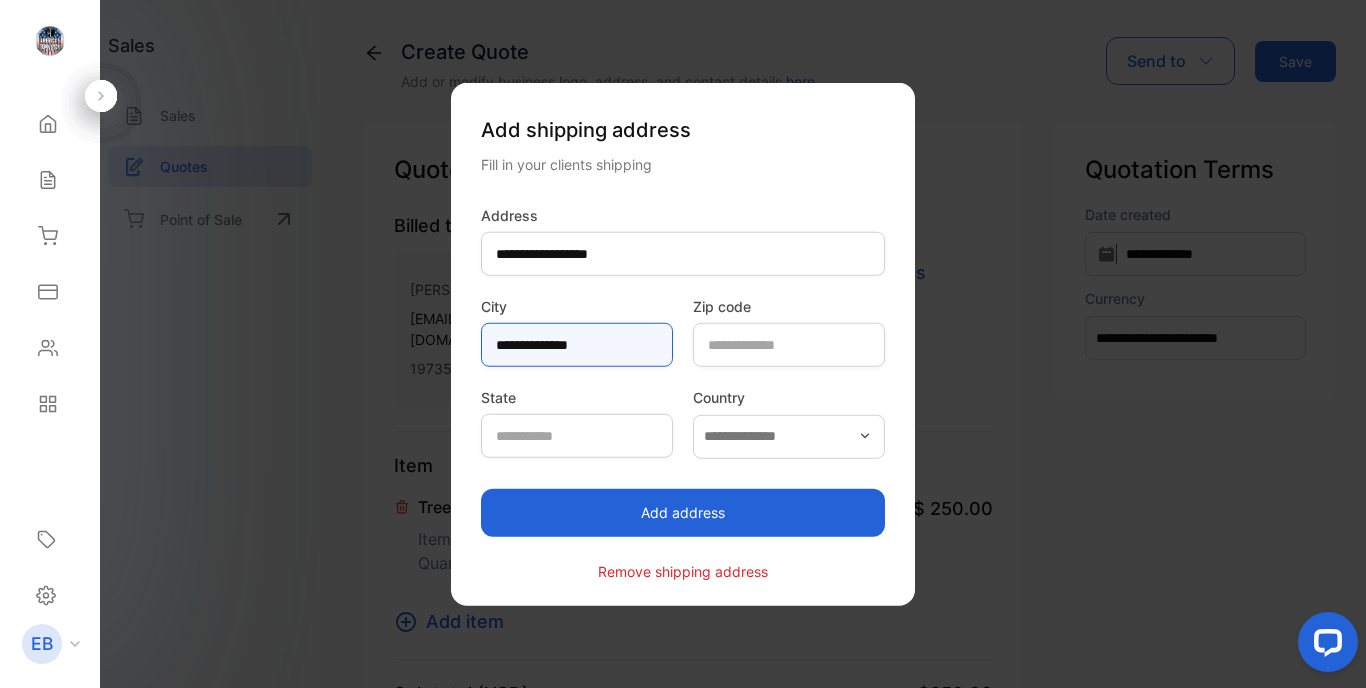 type on "**********" 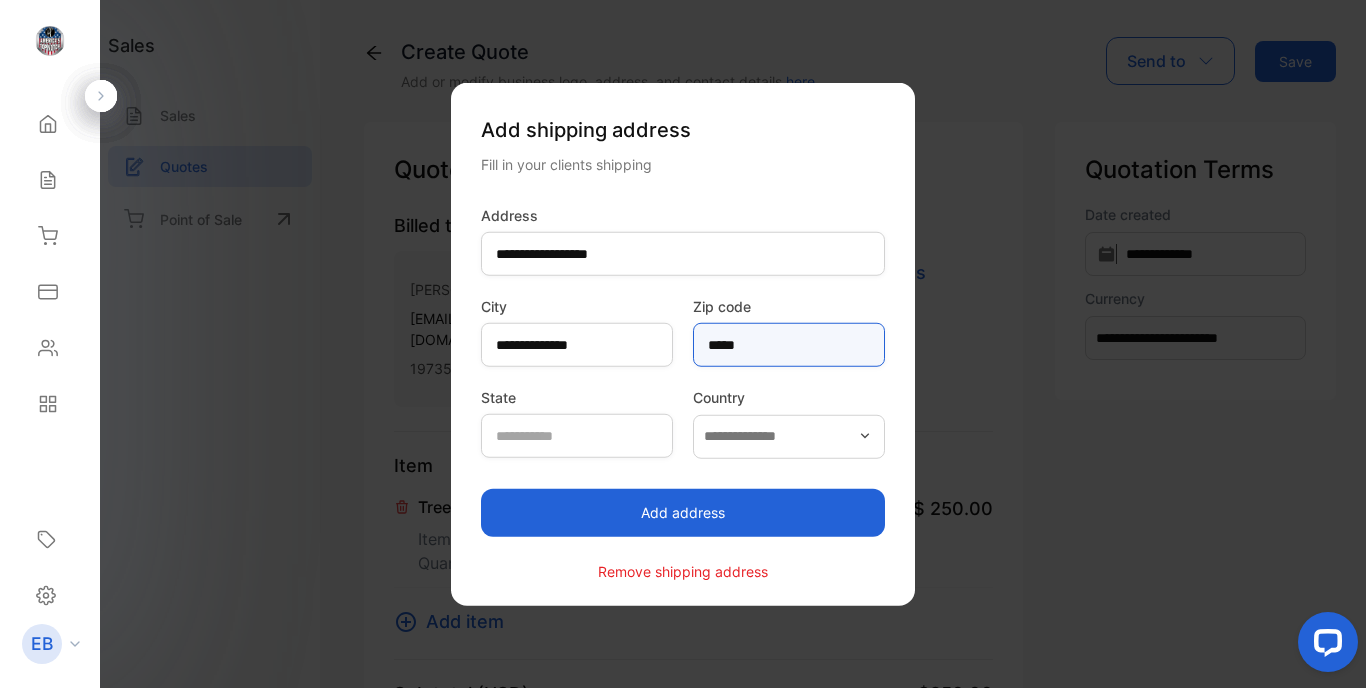 type on "*****" 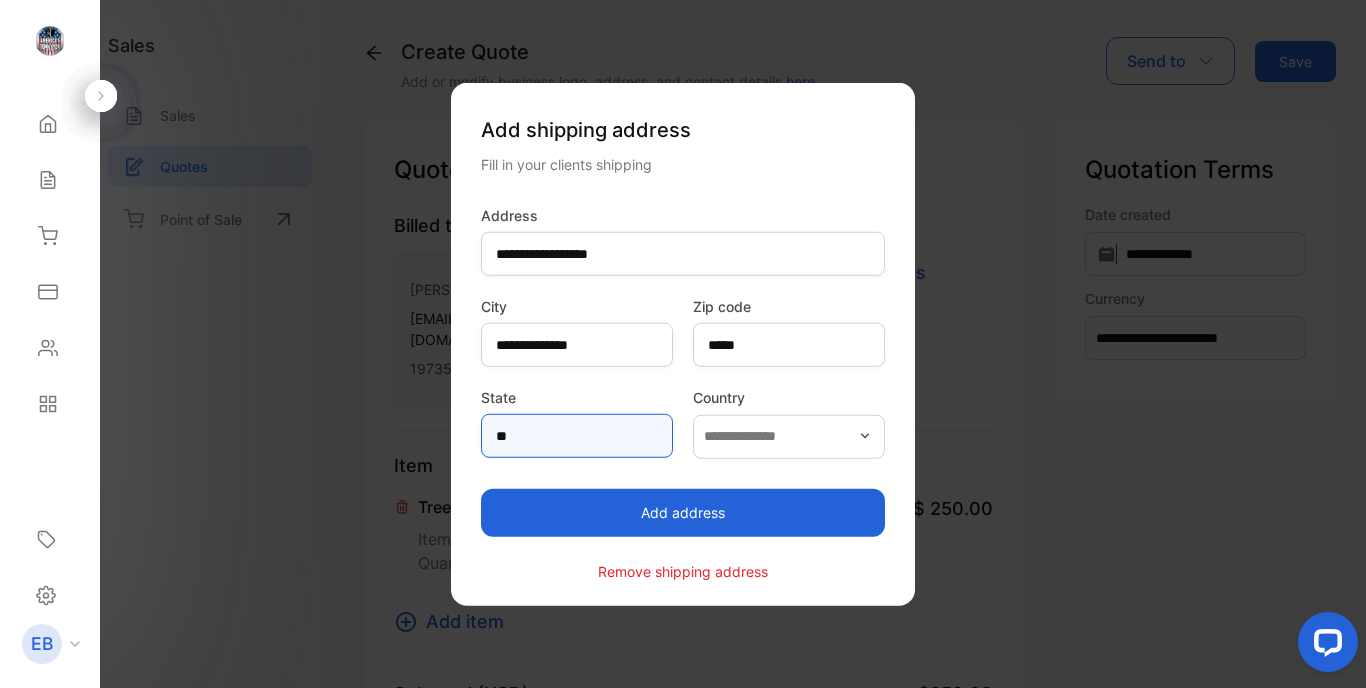 type on "**" 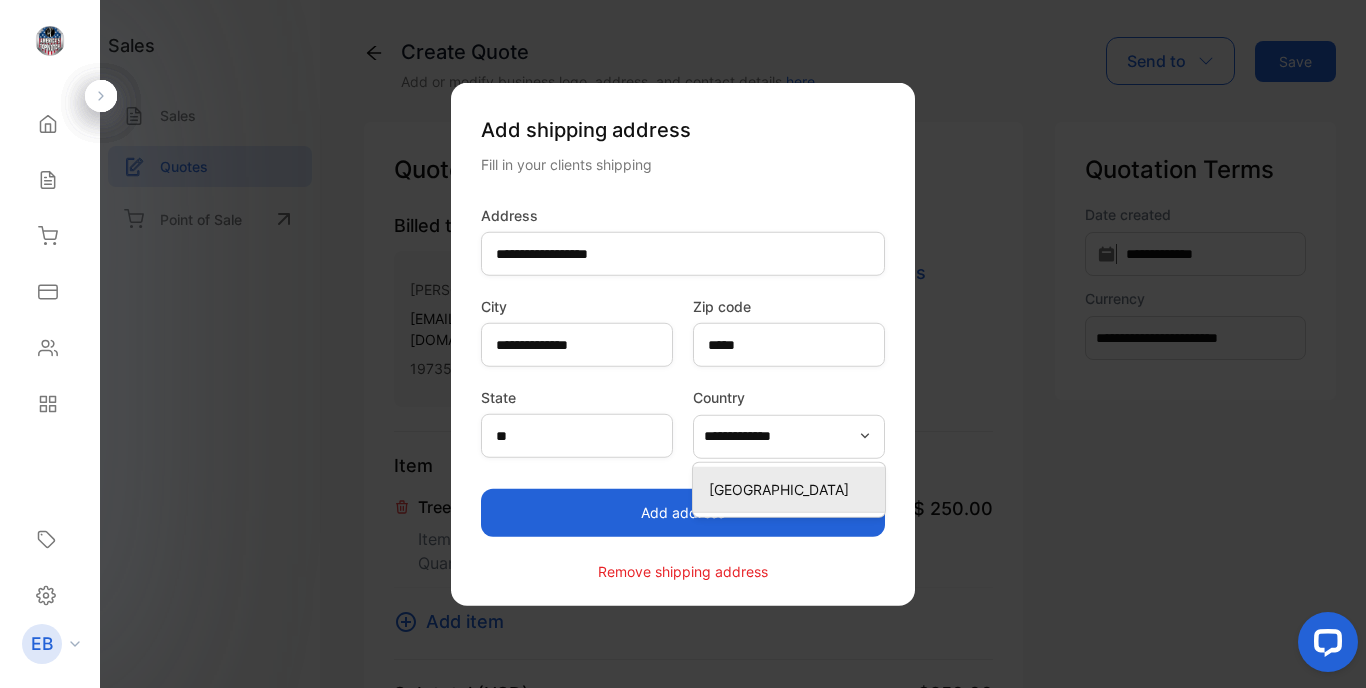 click on "[GEOGRAPHIC_DATA]" at bounding box center [793, 488] 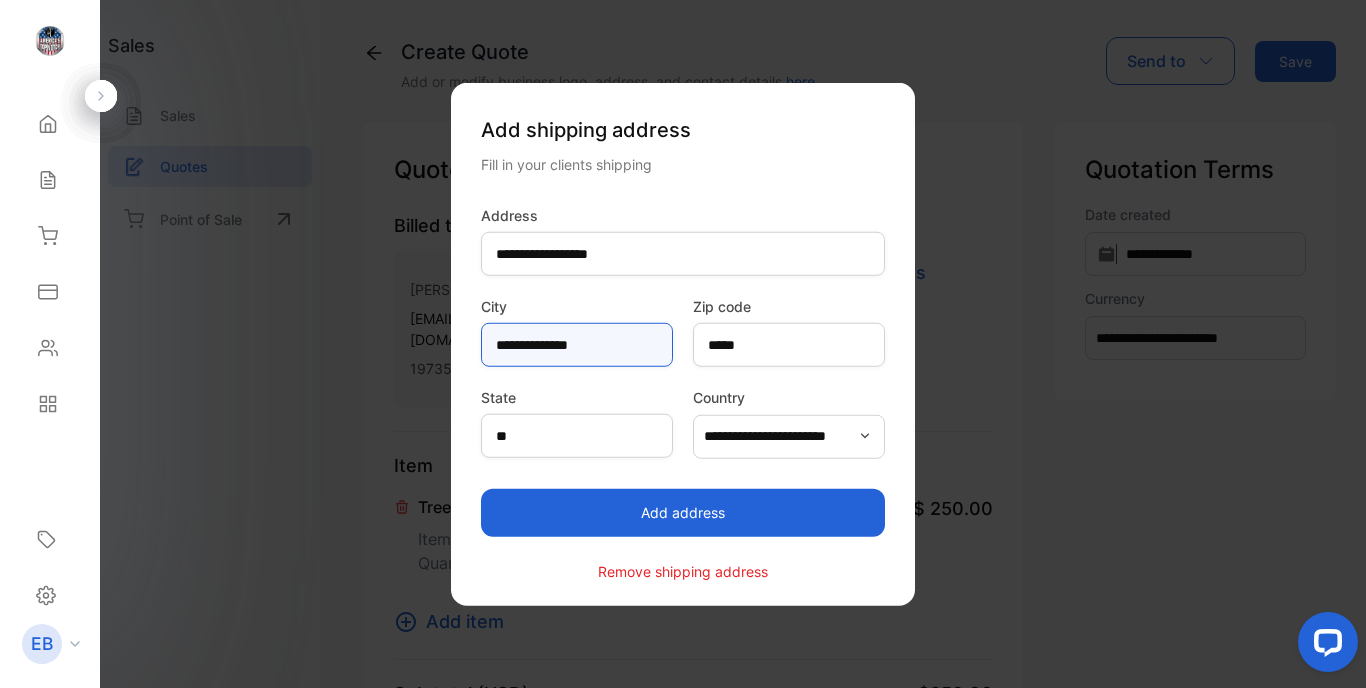 click on "**********" at bounding box center [577, 345] 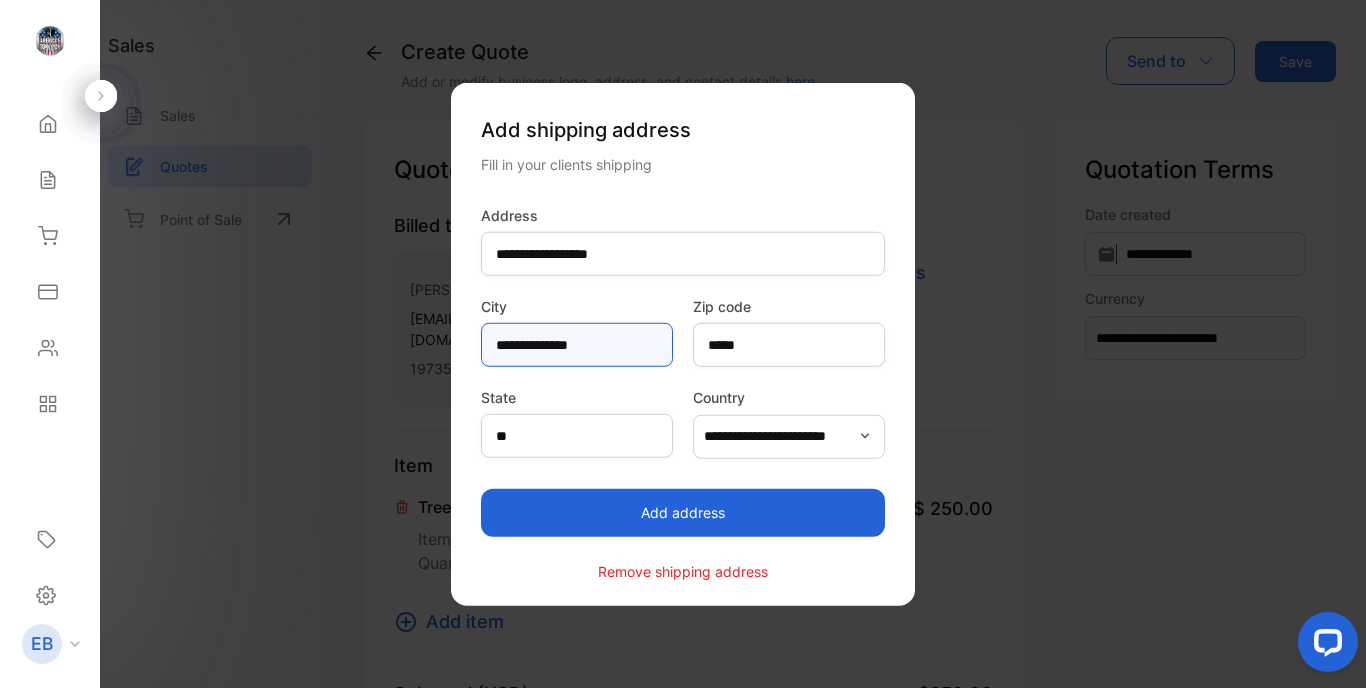 type on "**********" 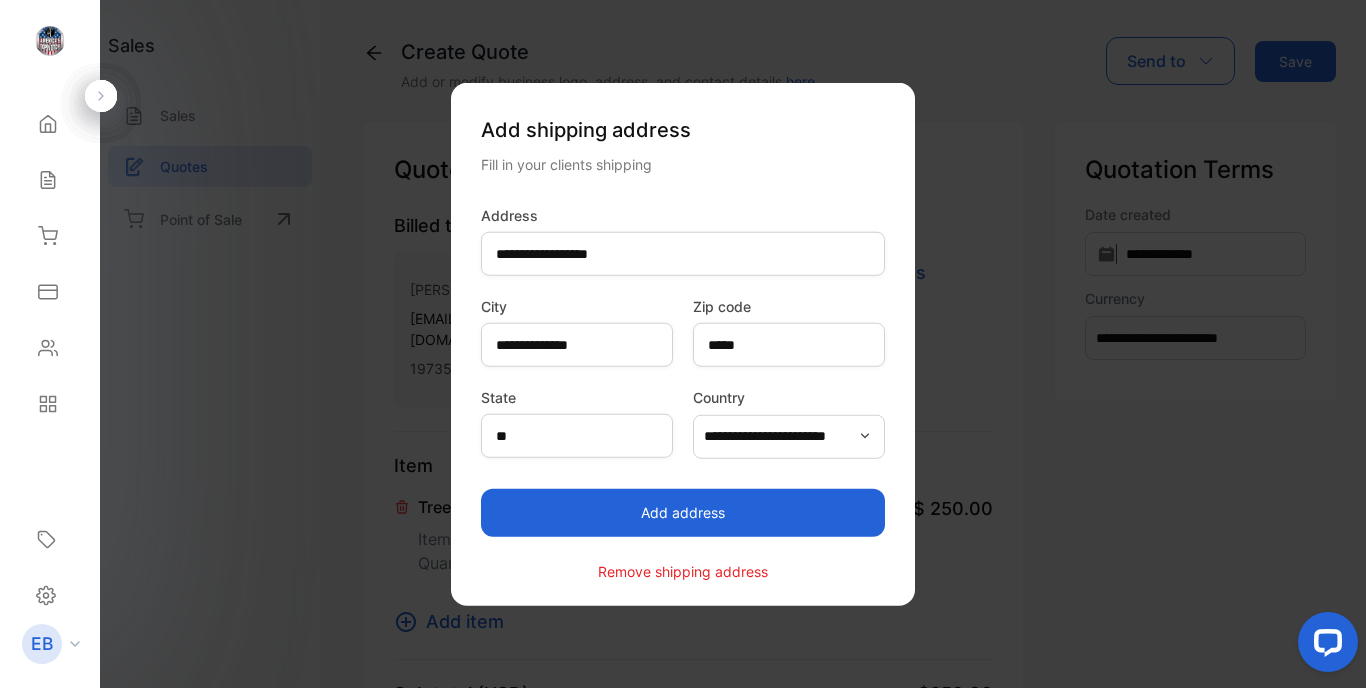 click on "Add address" at bounding box center [683, 512] 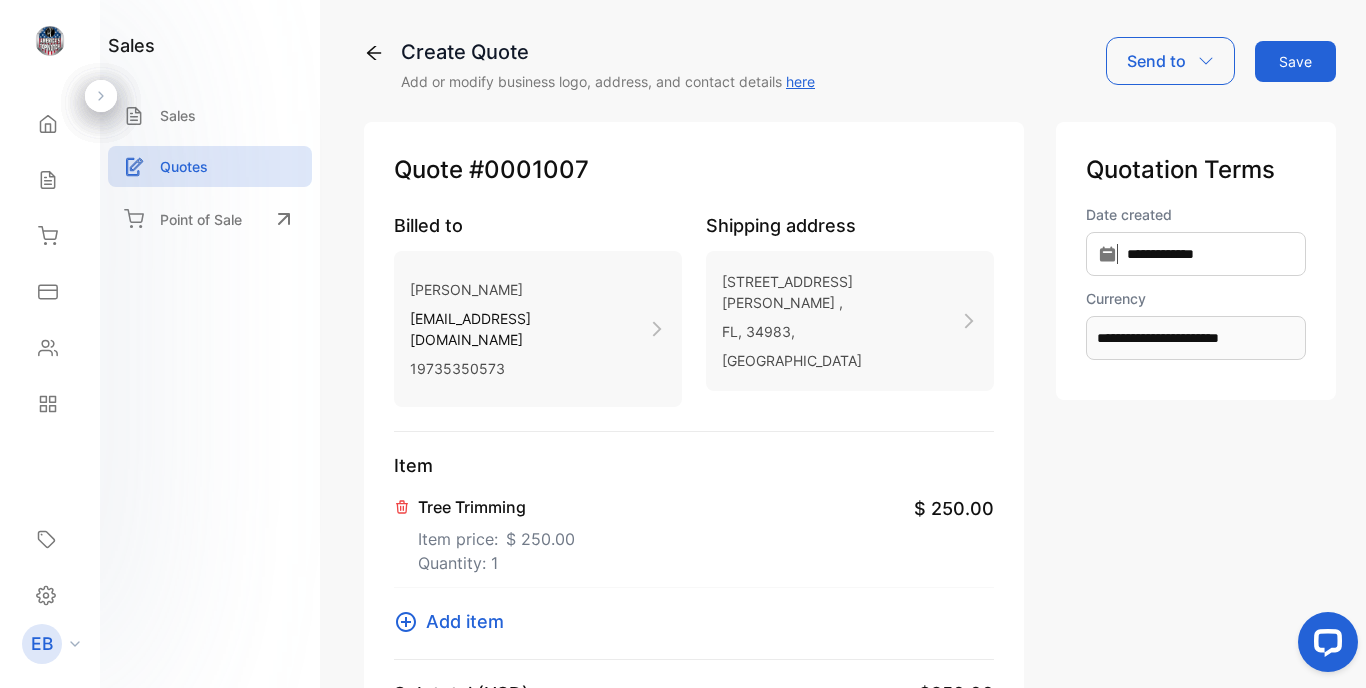 scroll, scrollTop: 48, scrollLeft: 0, axis: vertical 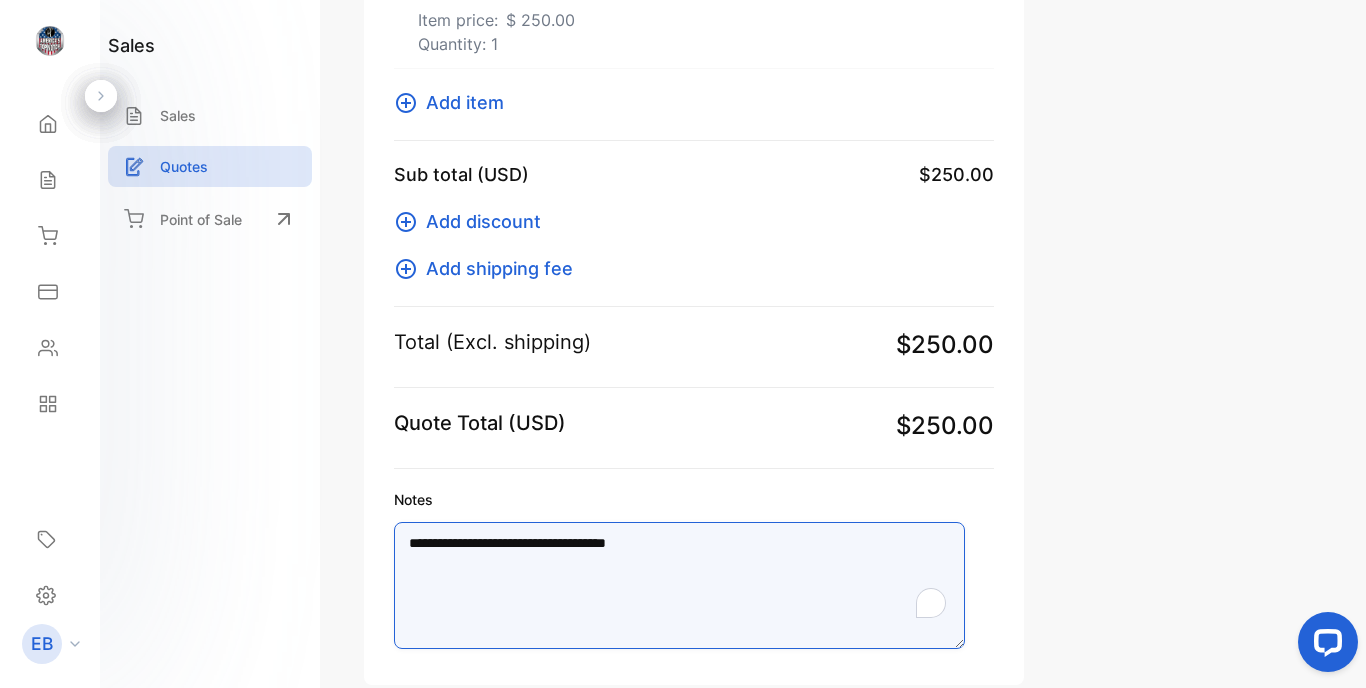 click on "**********" at bounding box center [679, 585] 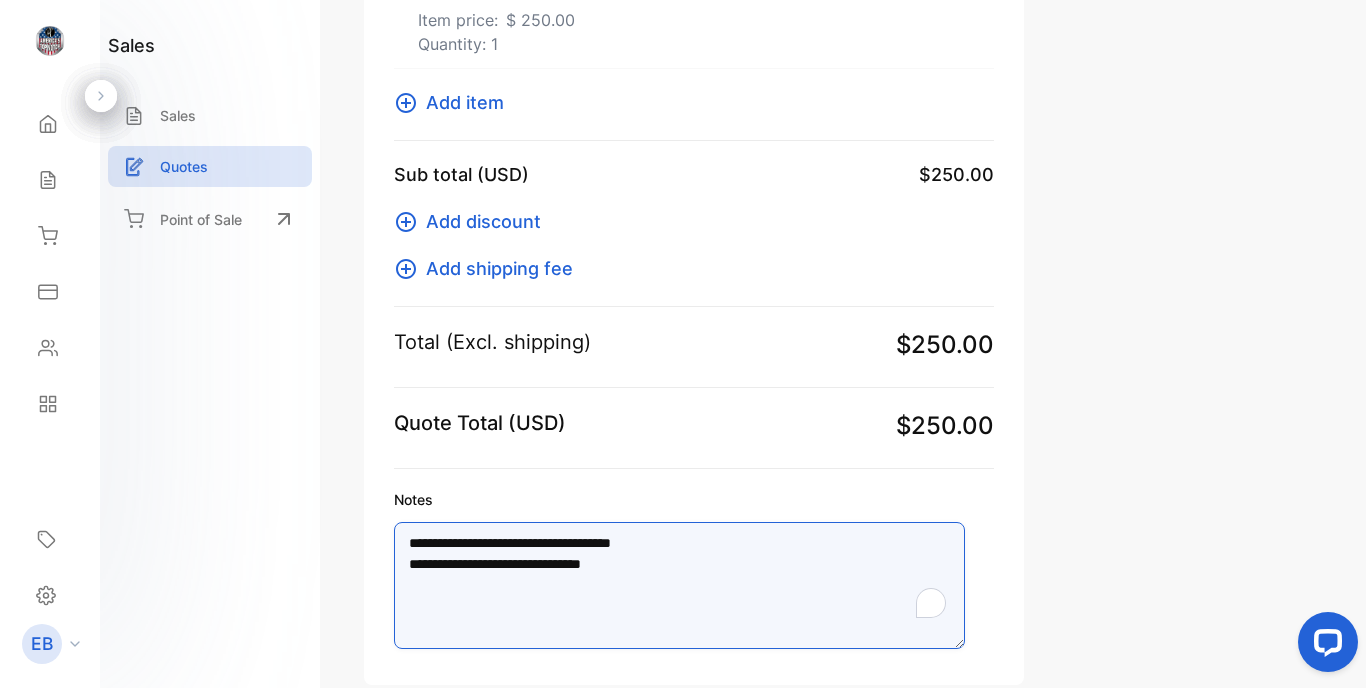 click on "**********" at bounding box center [679, 585] 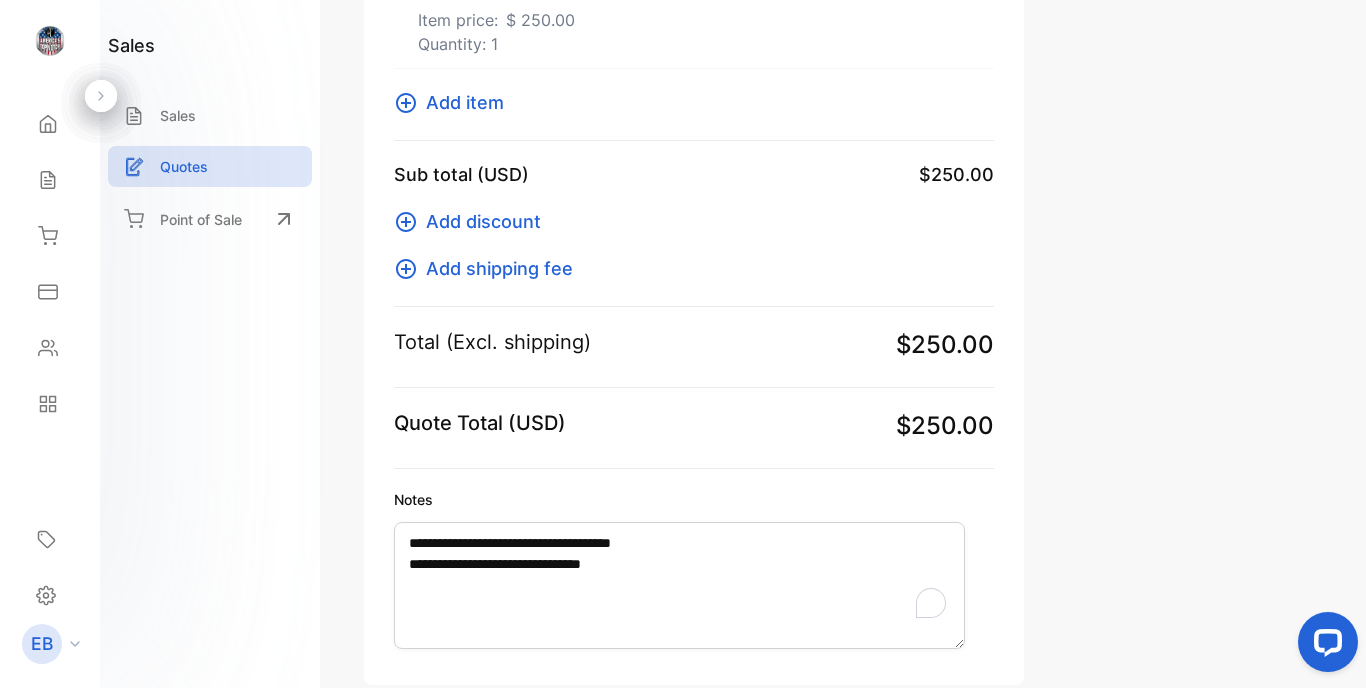 click on "Notes" at bounding box center (694, 499) 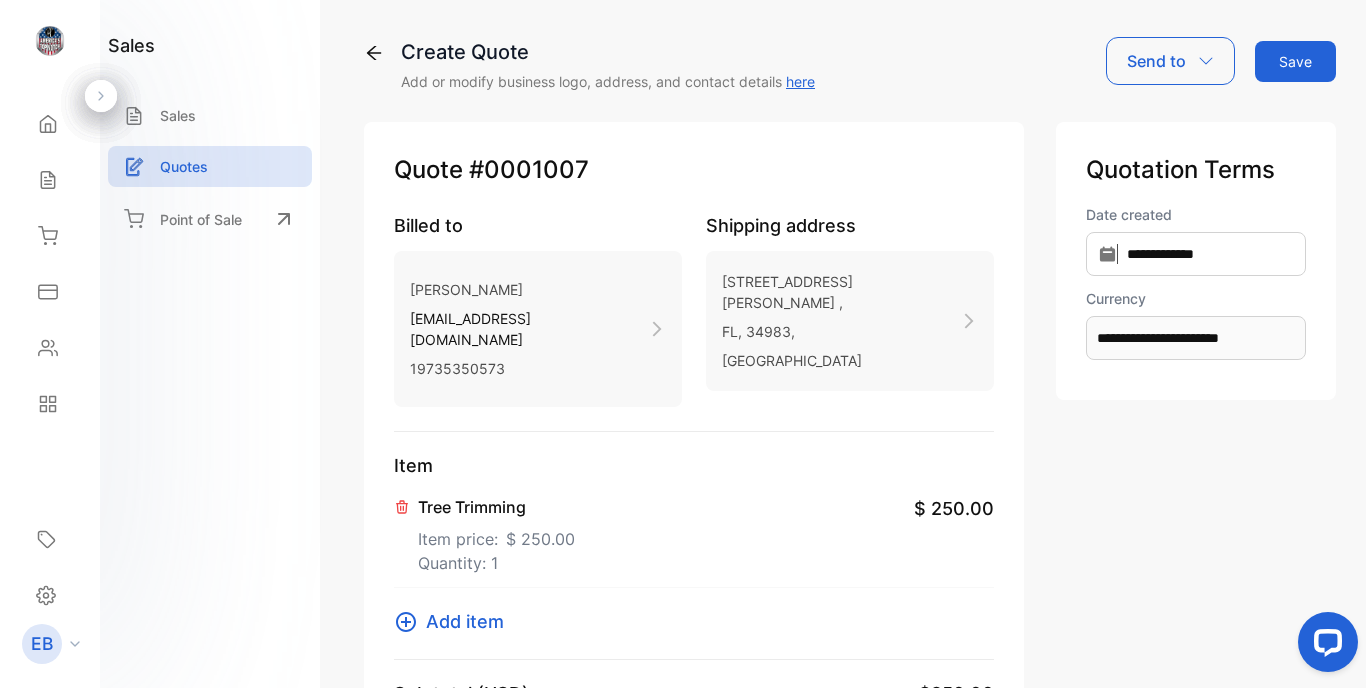 click on "Save" at bounding box center (1295, 61) 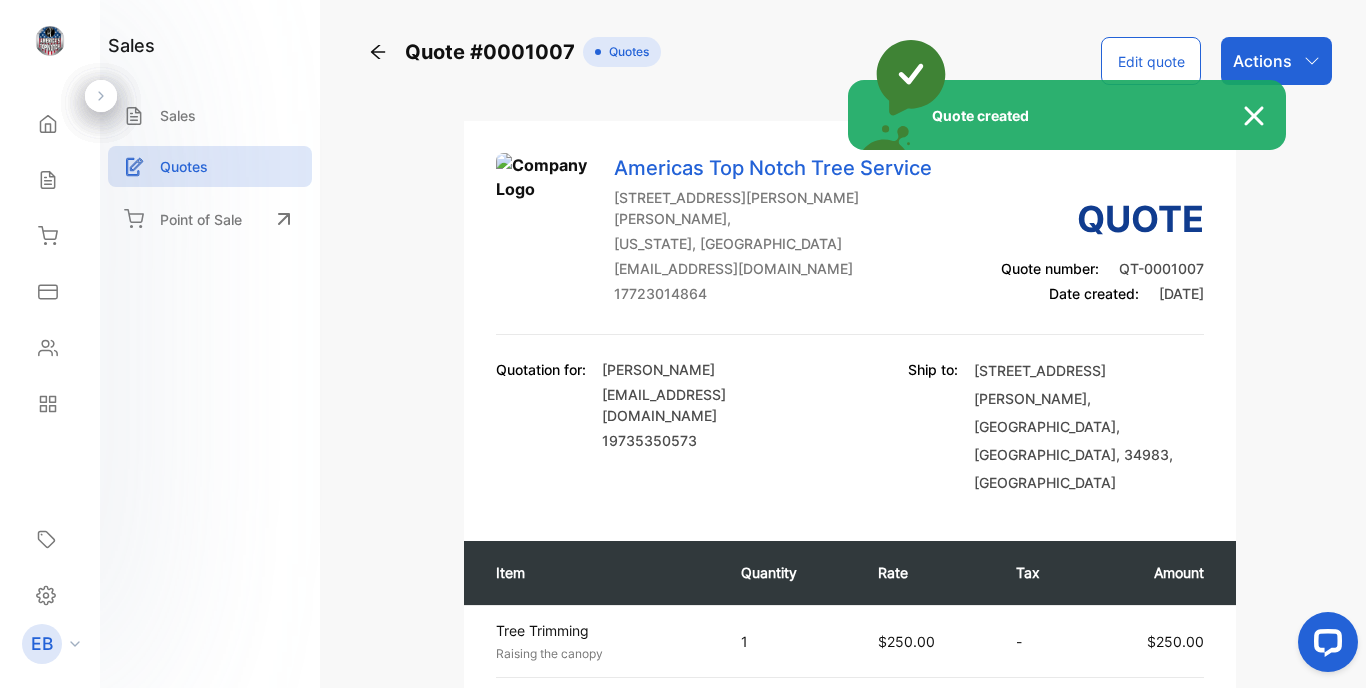 click on "Quote created" at bounding box center [683, 344] 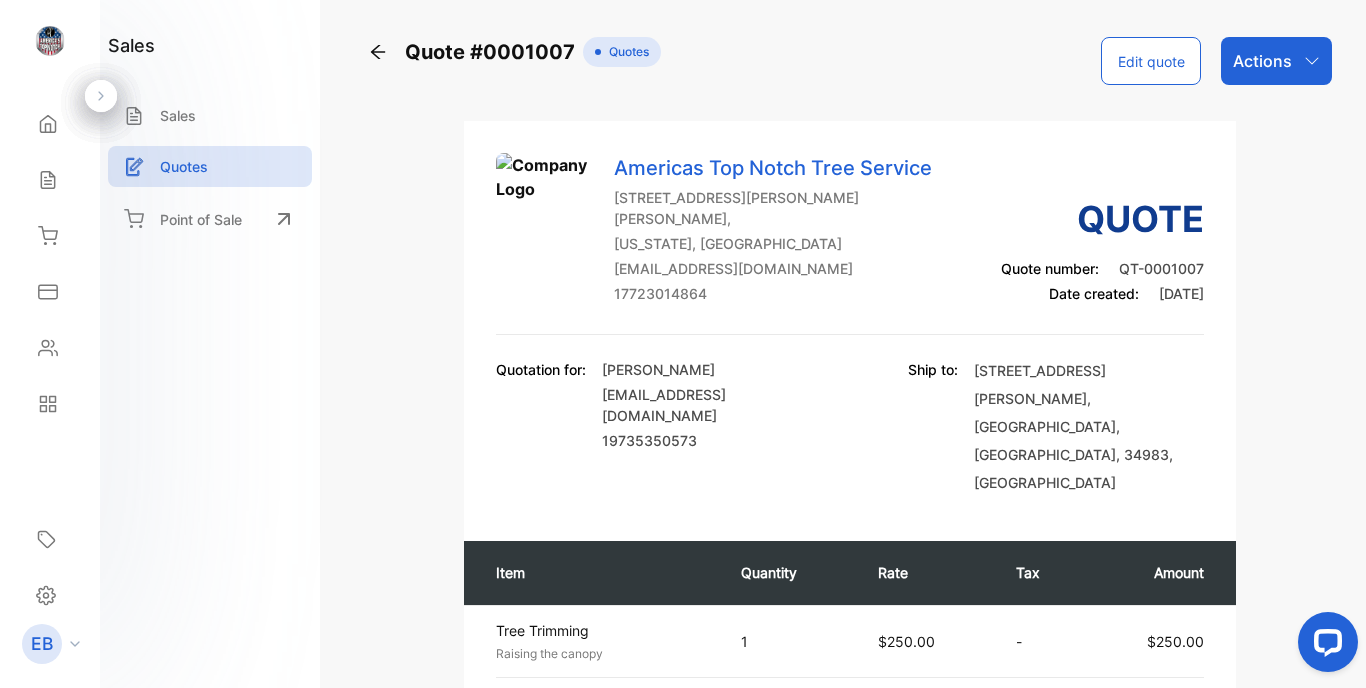 click 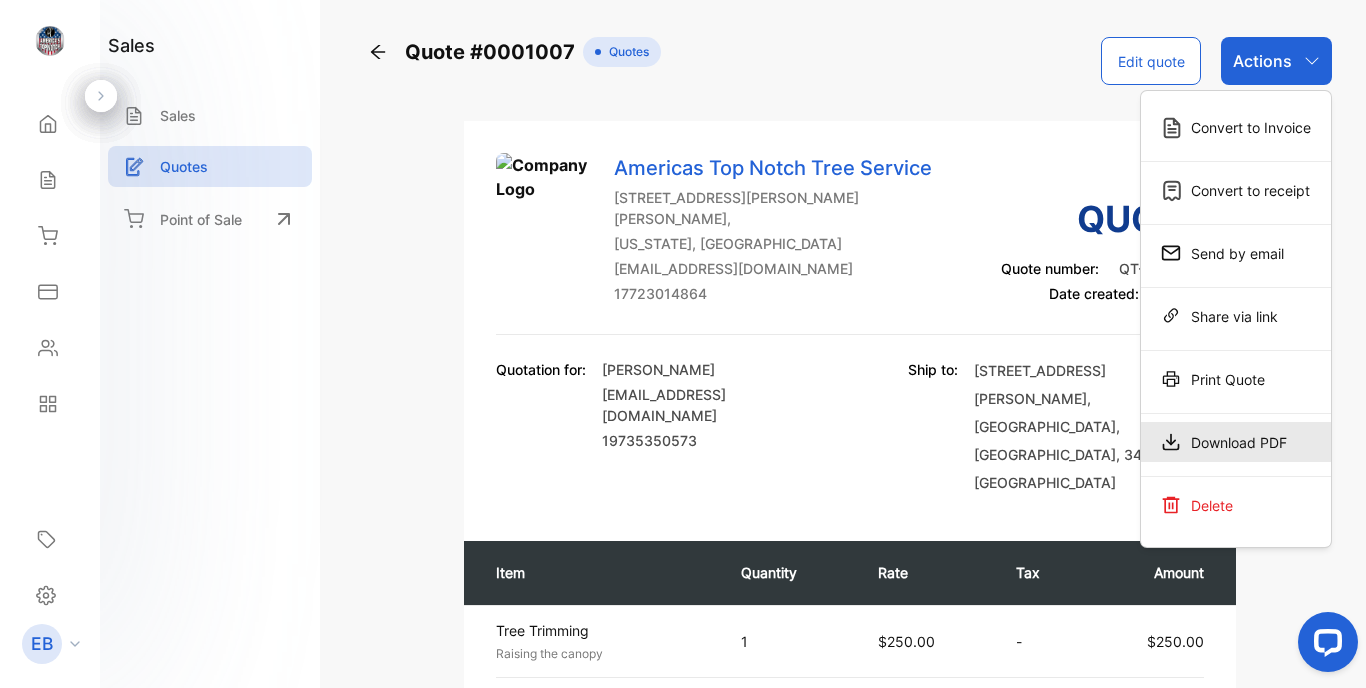 click on "Download PDF" at bounding box center [1236, 442] 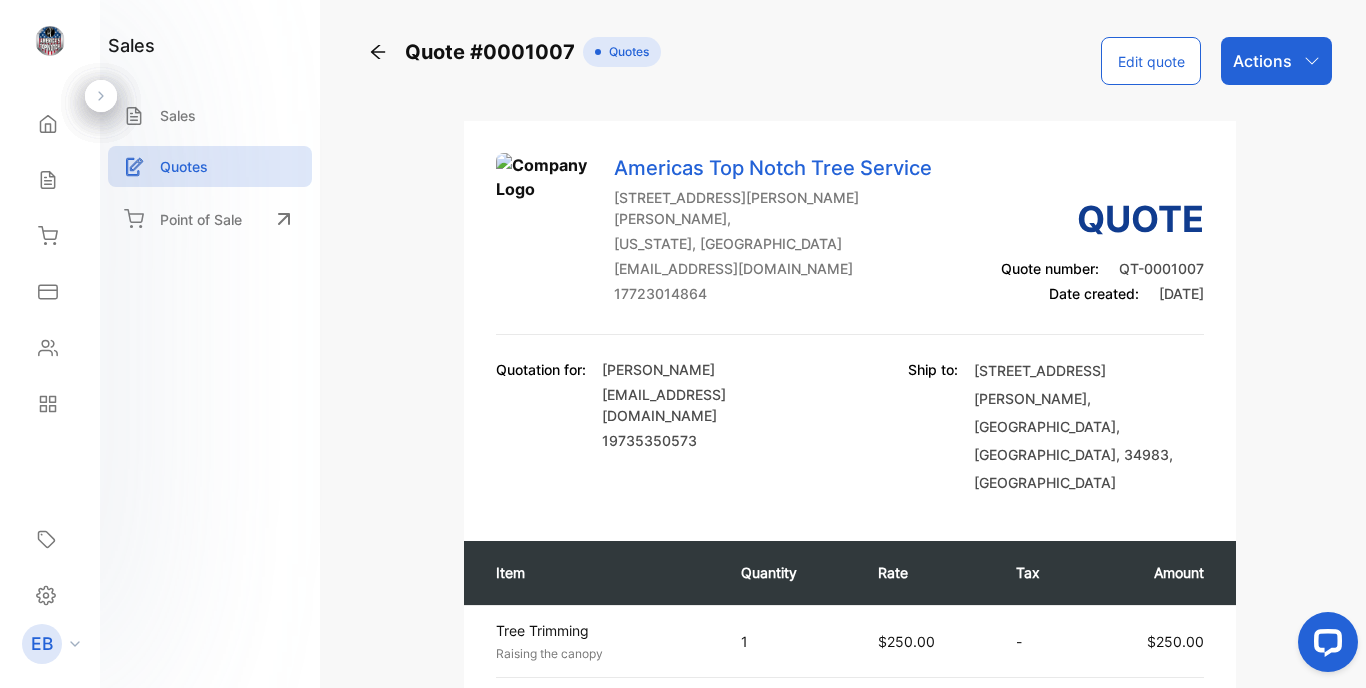 click on "Edit quote" at bounding box center (1151, 61) 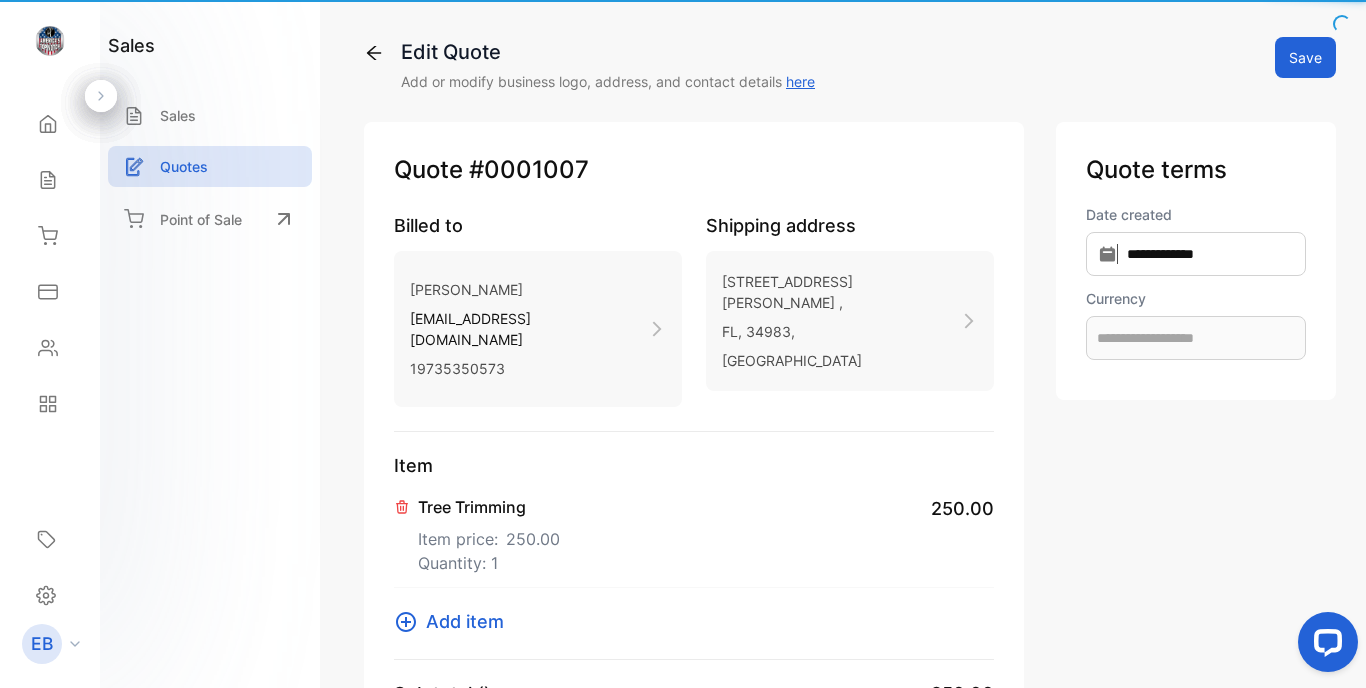type on "**********" 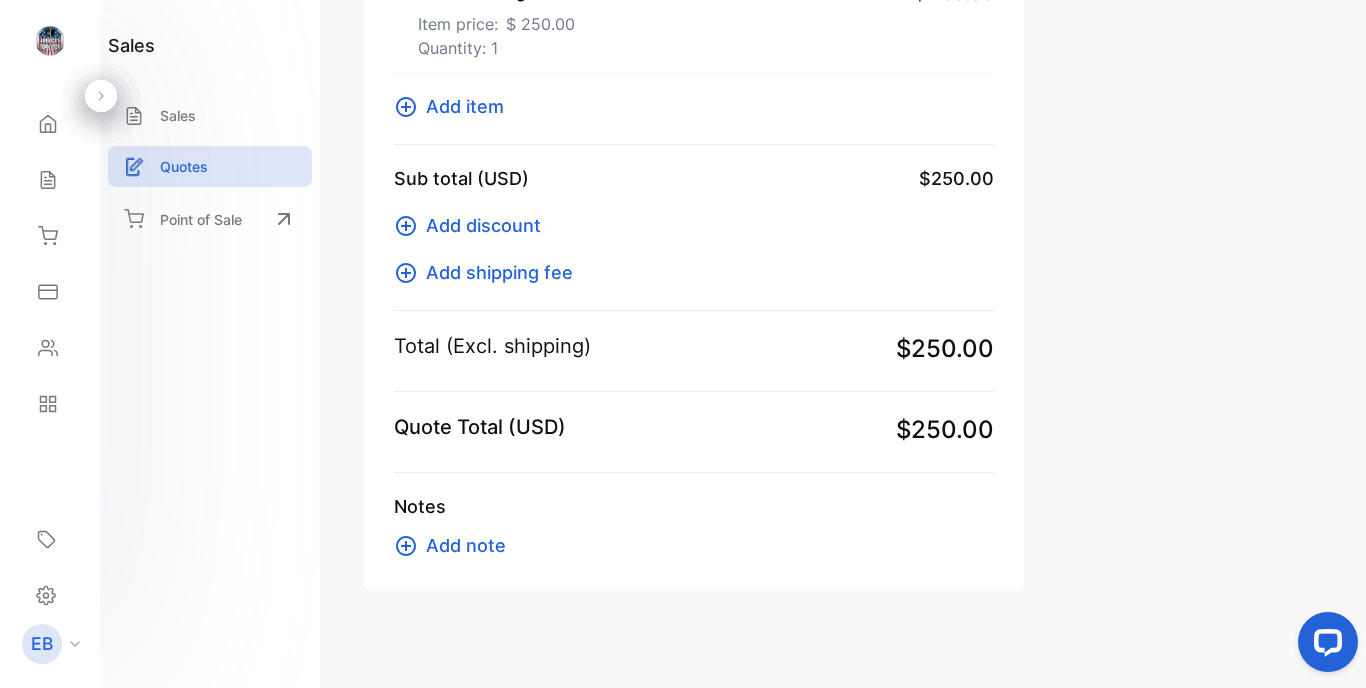 scroll, scrollTop: 514, scrollLeft: 0, axis: vertical 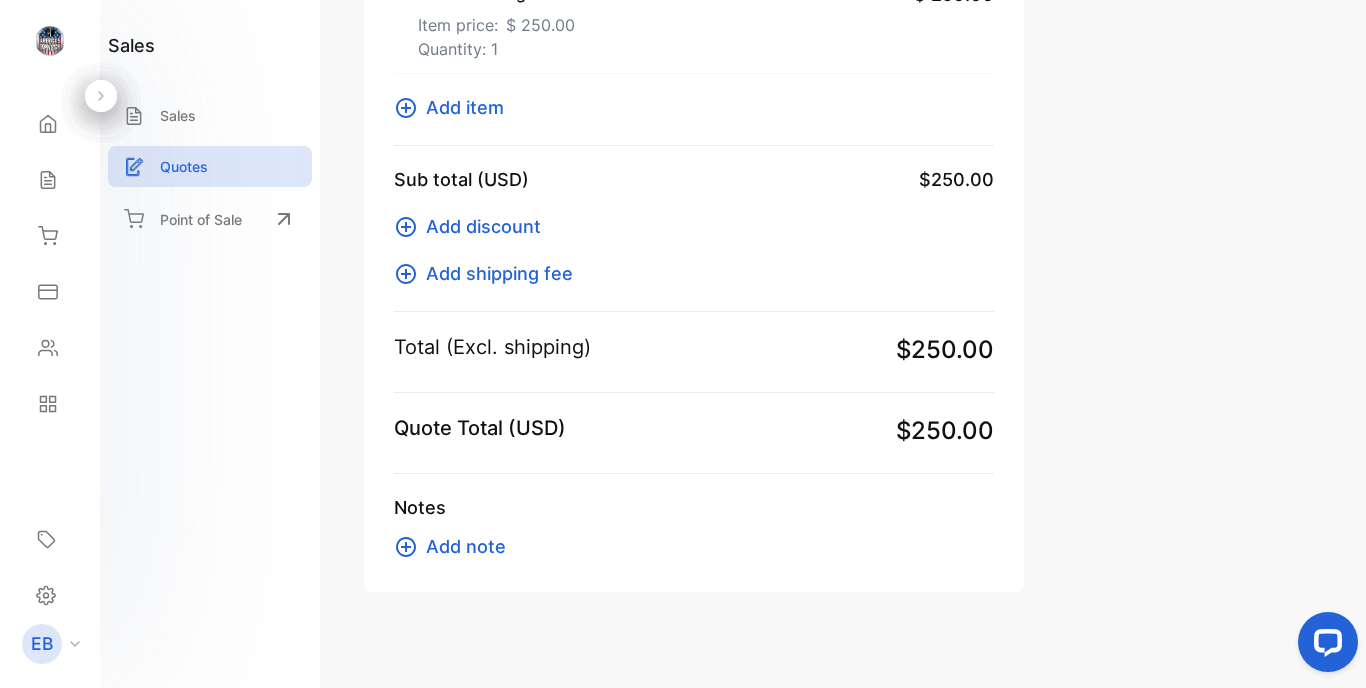 click on "Add note" at bounding box center [466, 546] 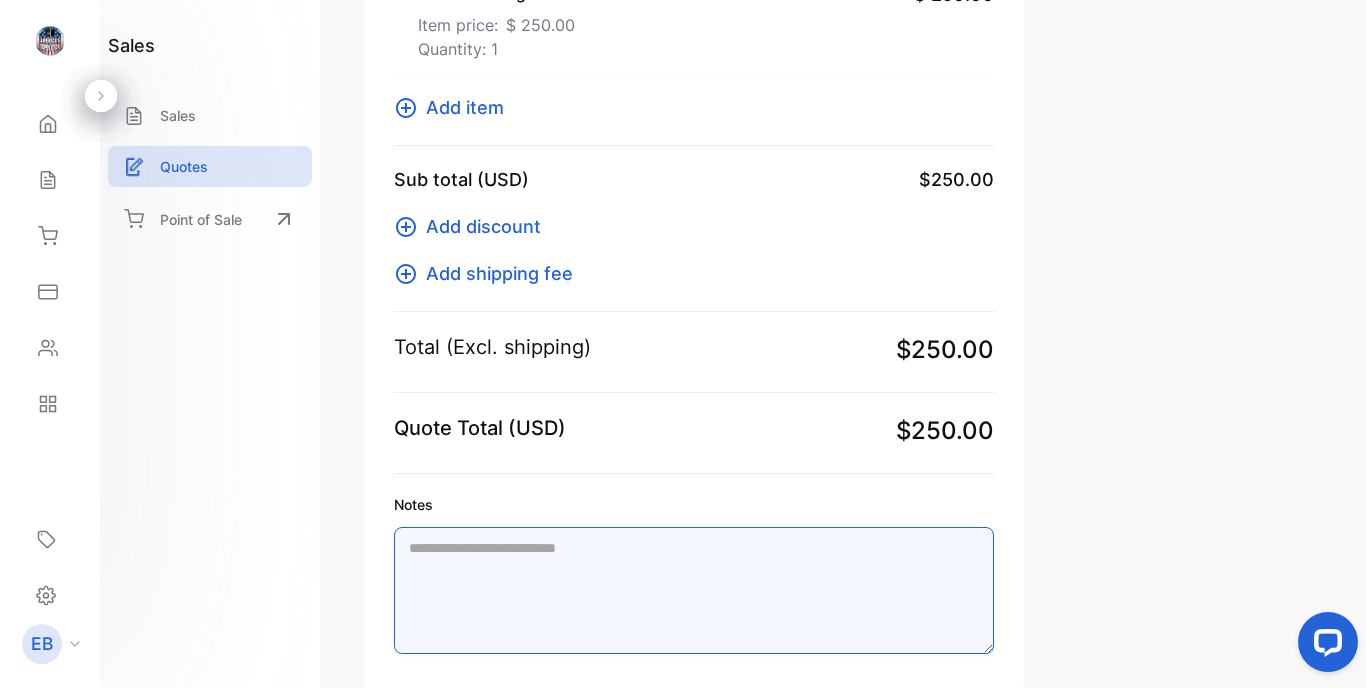 click on "Notes" at bounding box center (694, 590) 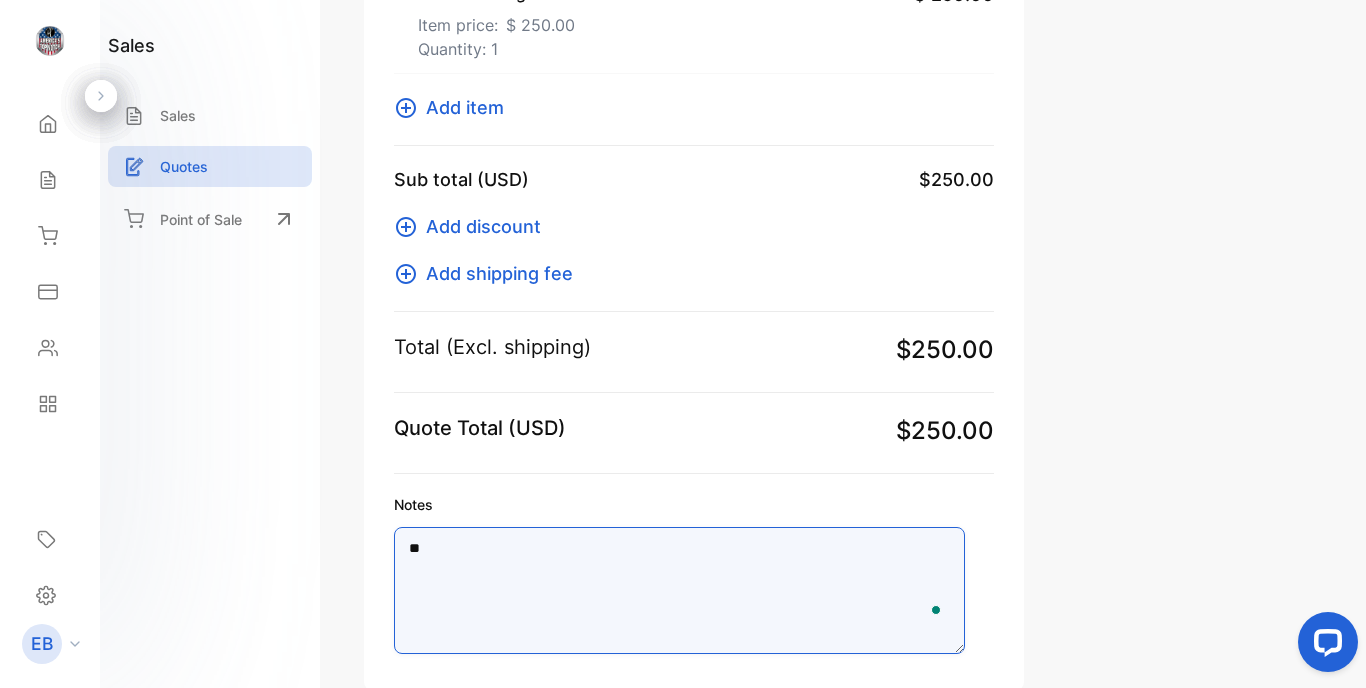 type on "*" 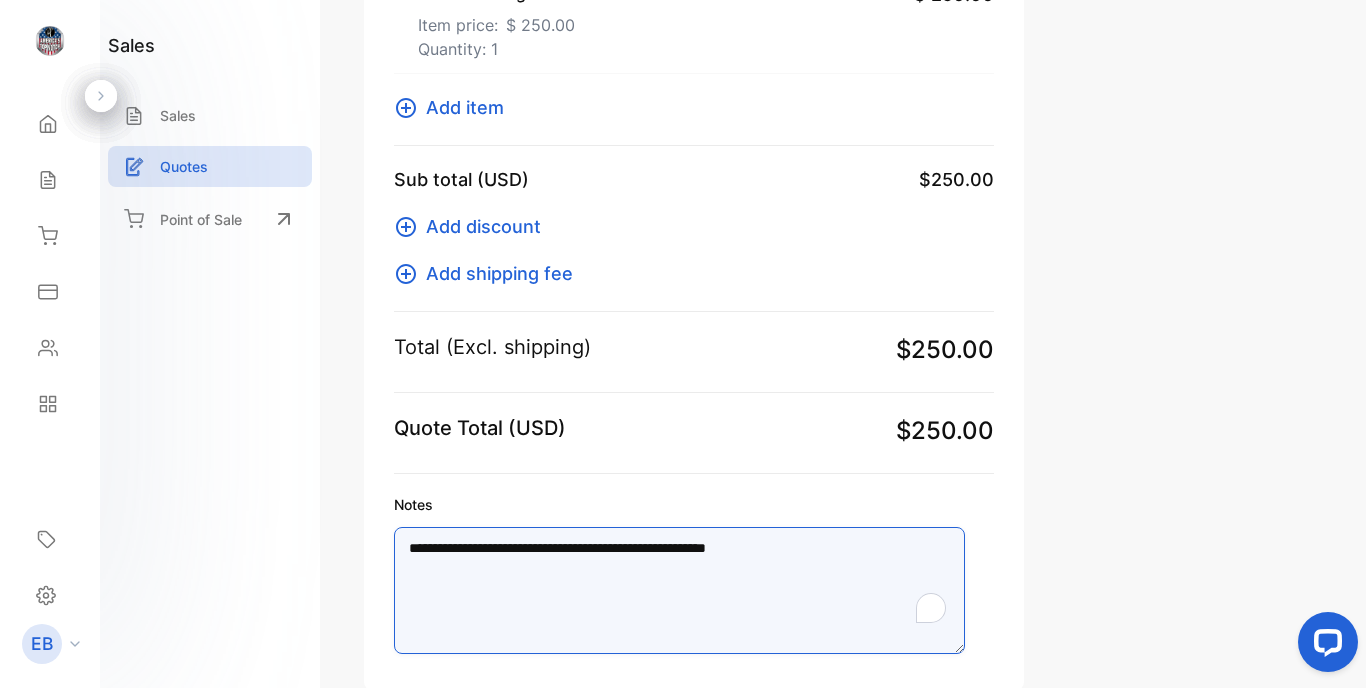 click on "**********" at bounding box center [679, 590] 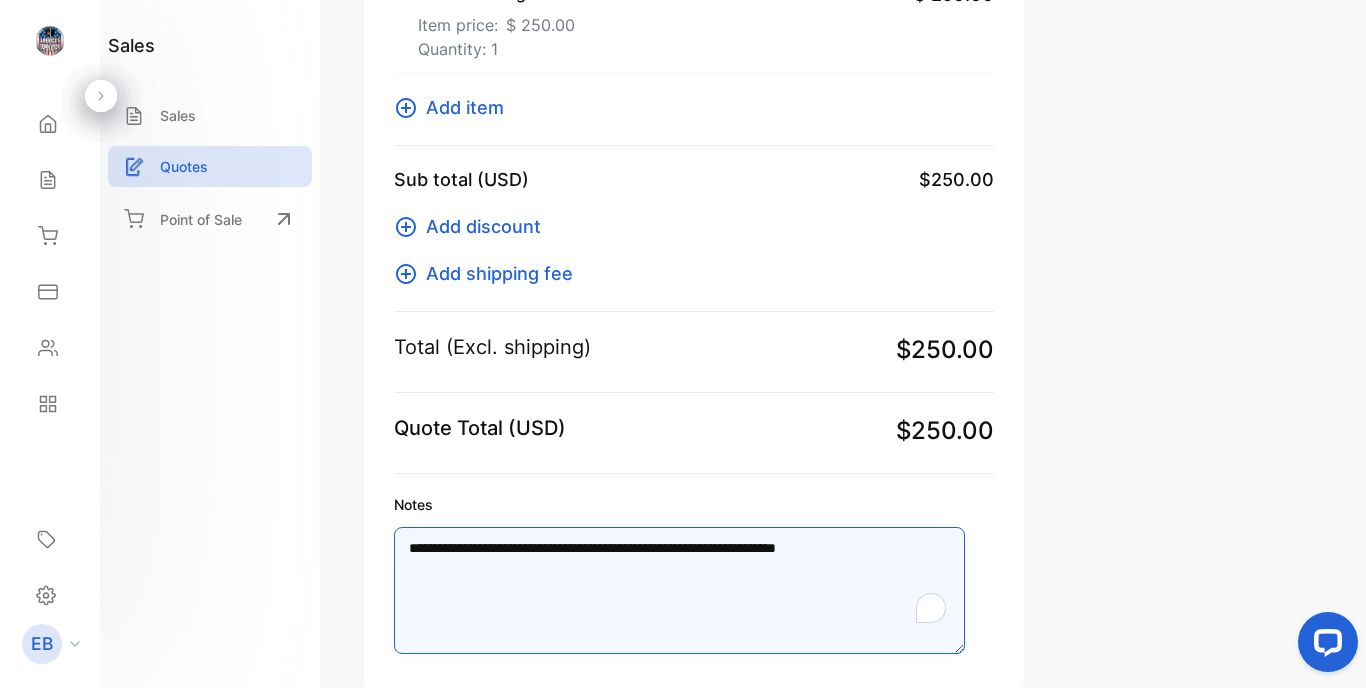 click on "**********" at bounding box center [679, 590] 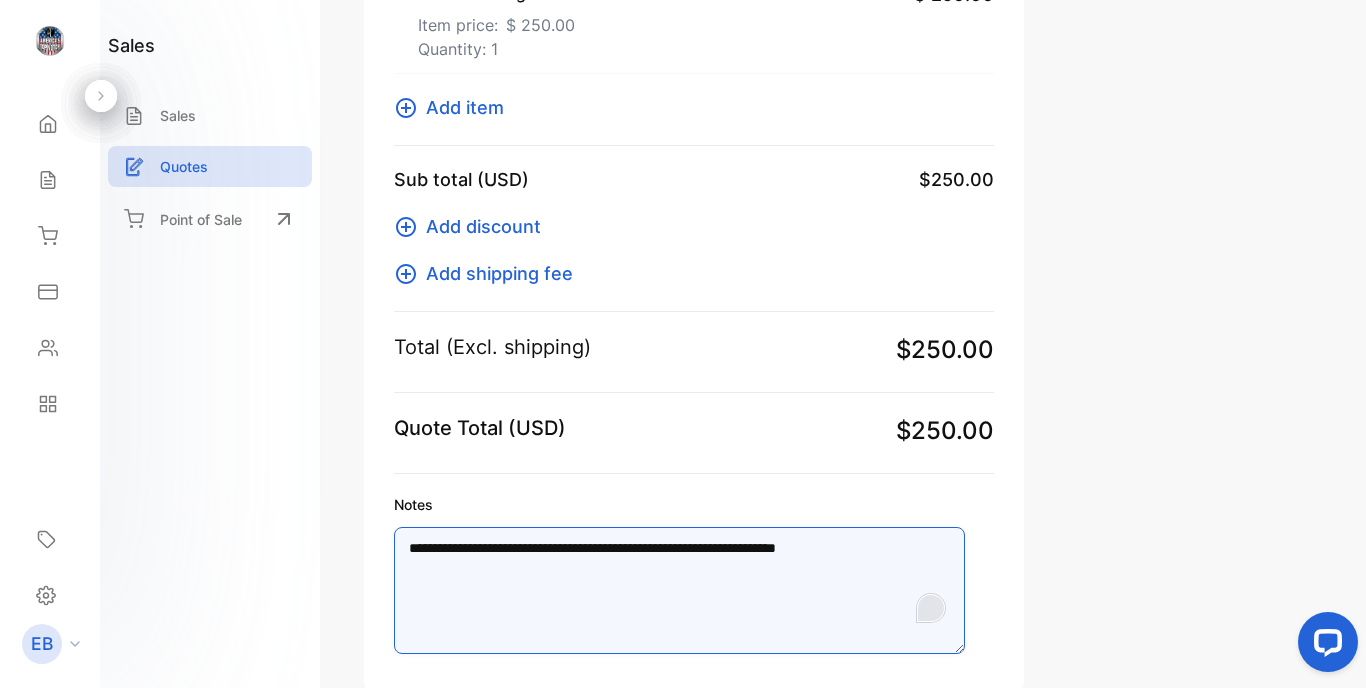 type on "**********" 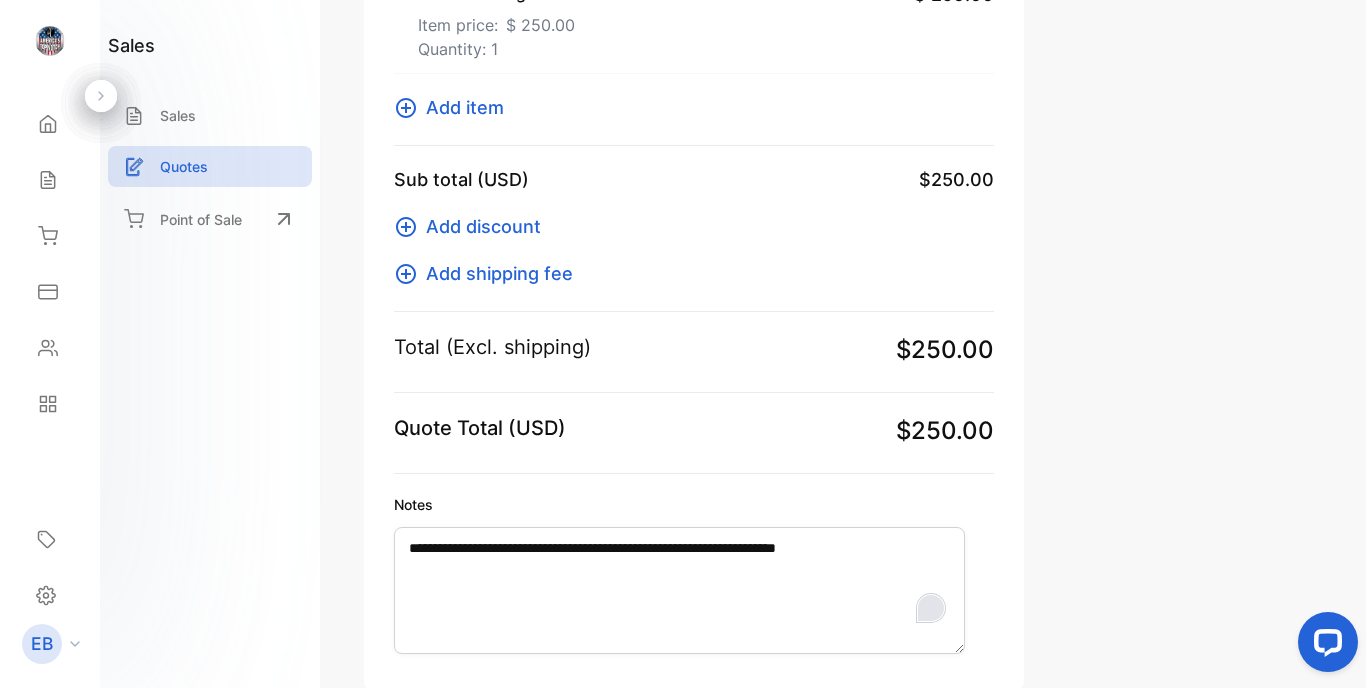 click at bounding box center [931, 608] 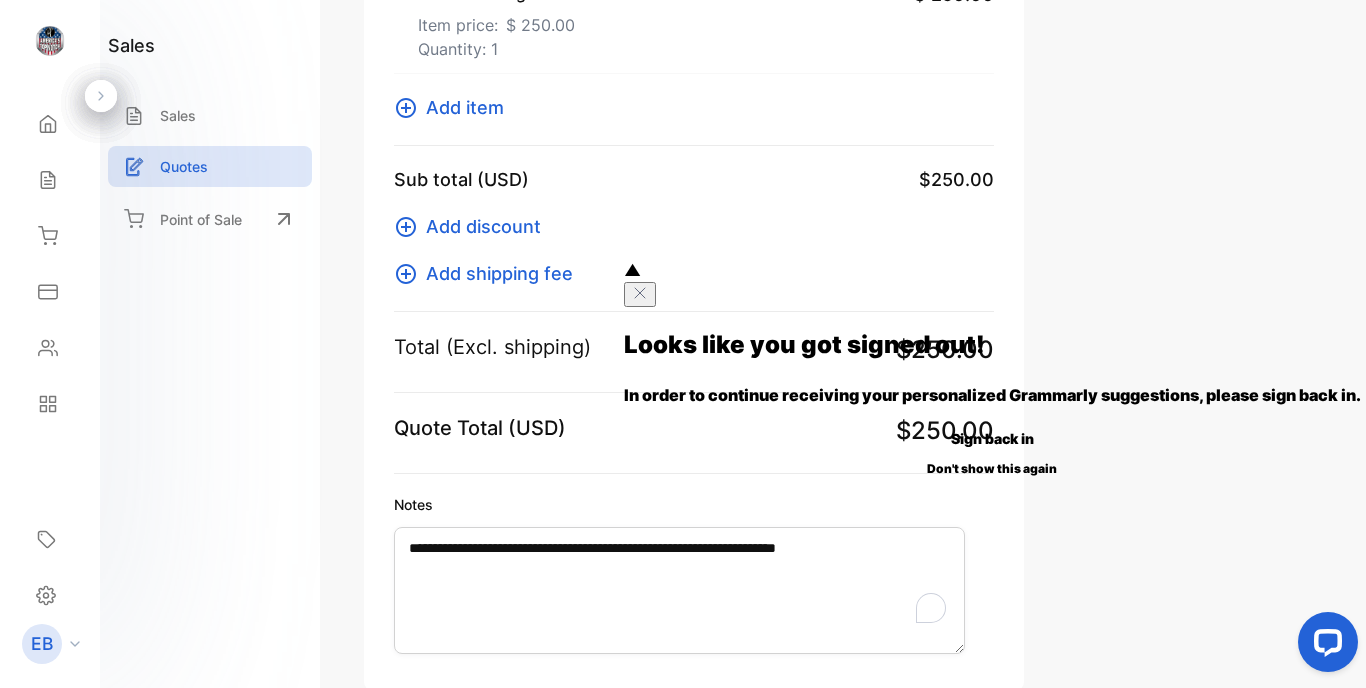 click on "Sign back in" 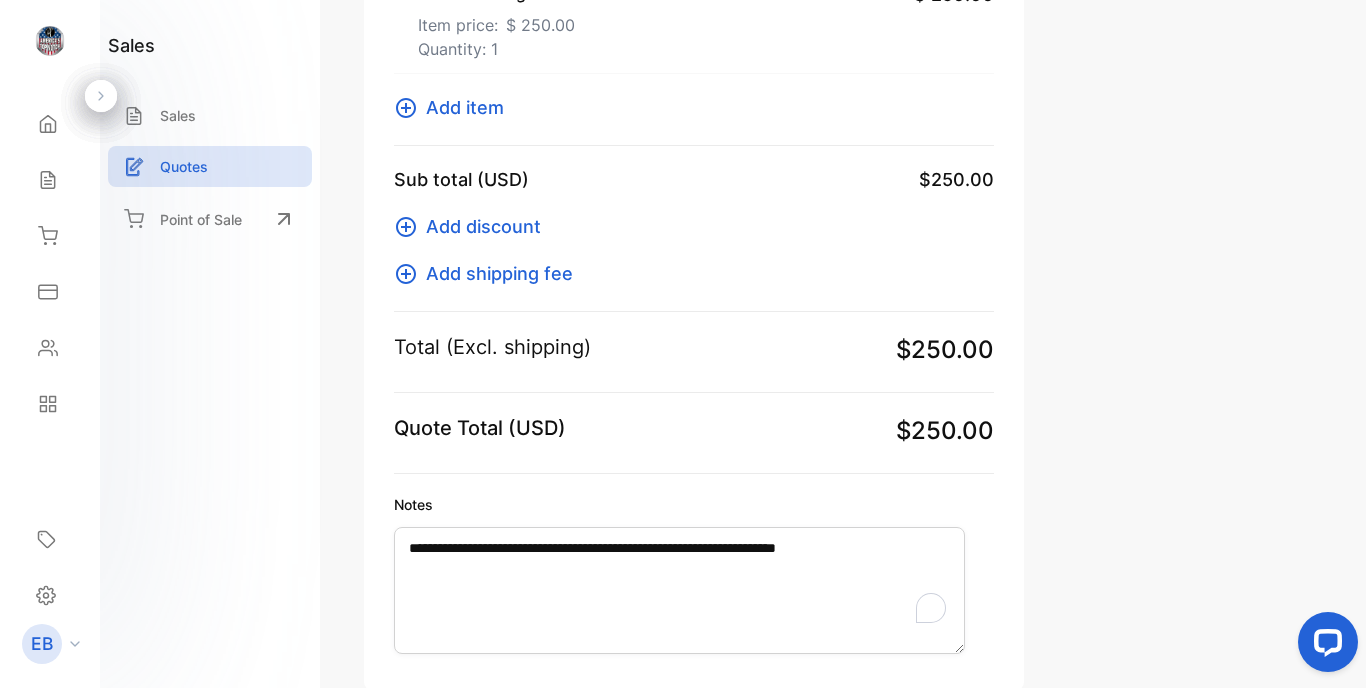 scroll, scrollTop: 612, scrollLeft: 0, axis: vertical 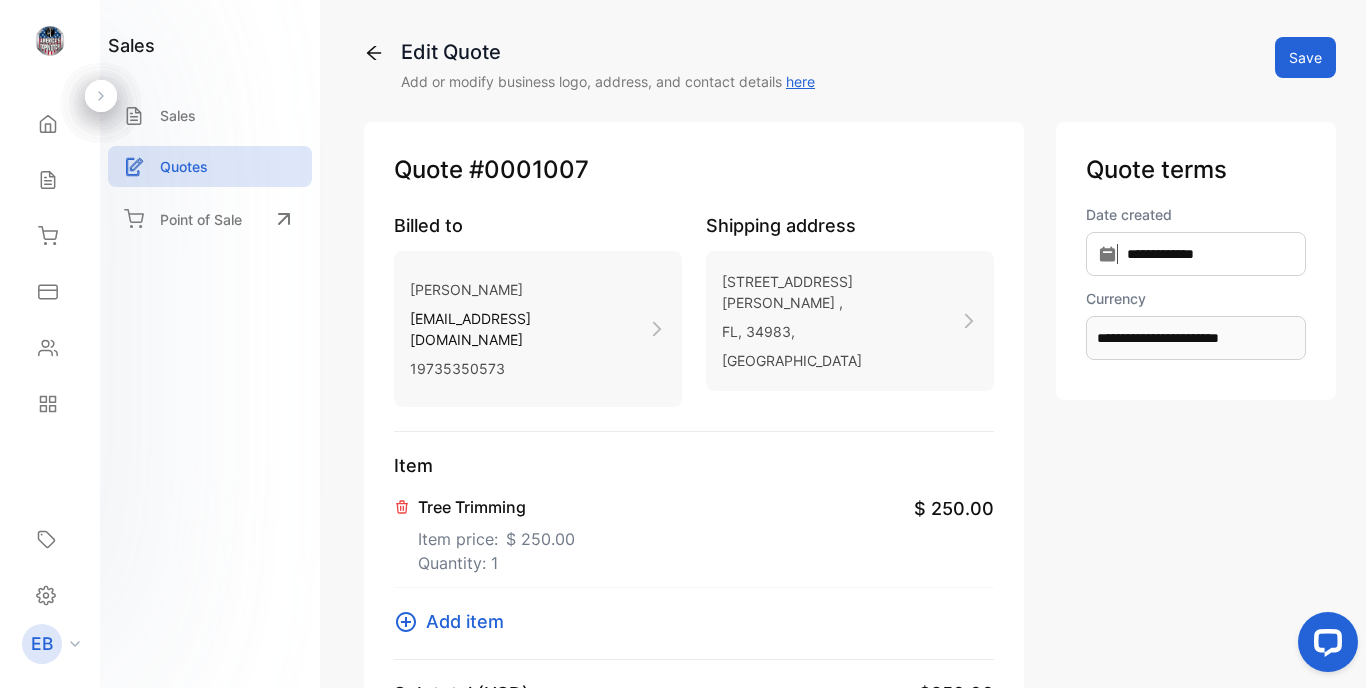click on "Save" at bounding box center (1305, 57) 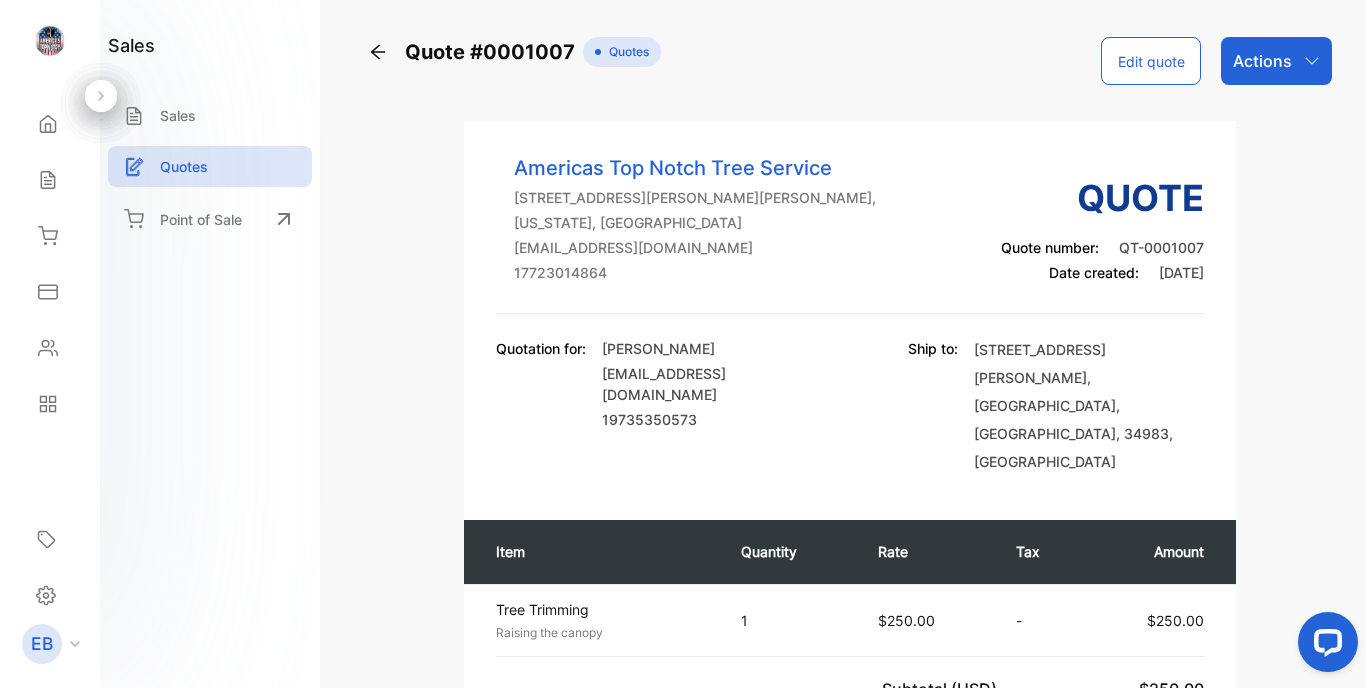 click 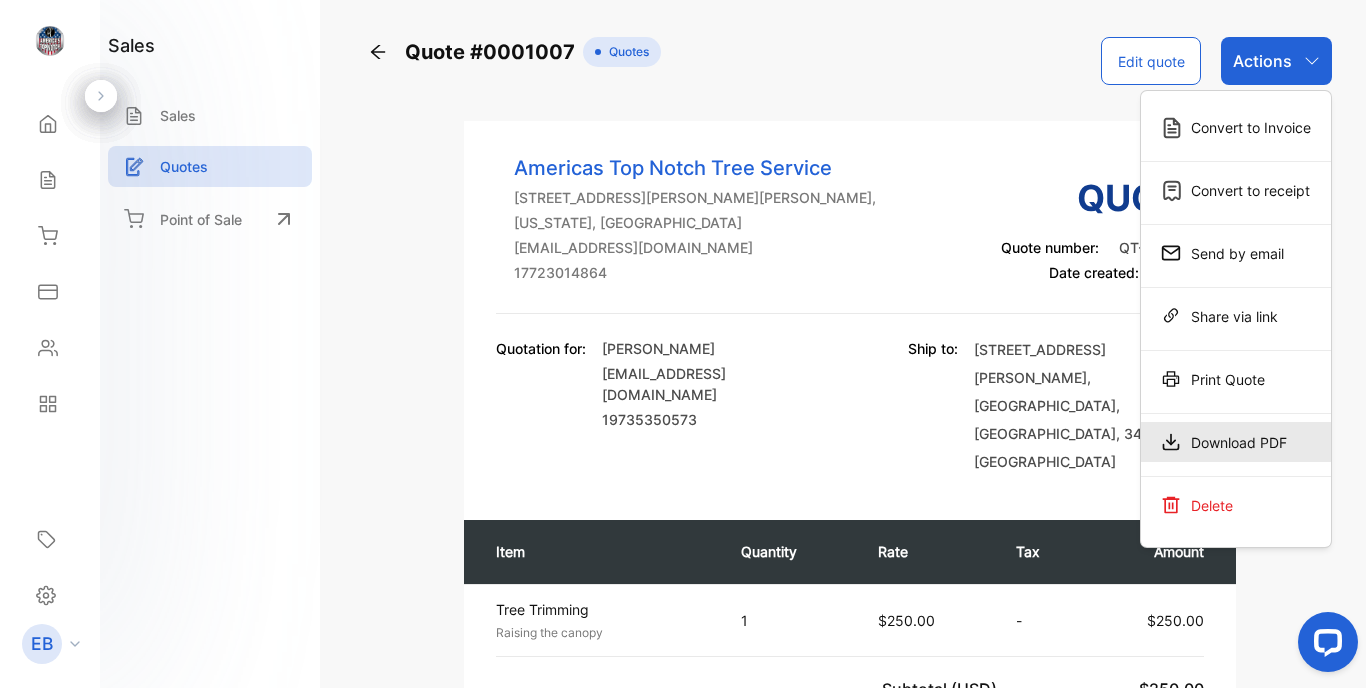 click on "Download PDF" at bounding box center [1236, 442] 